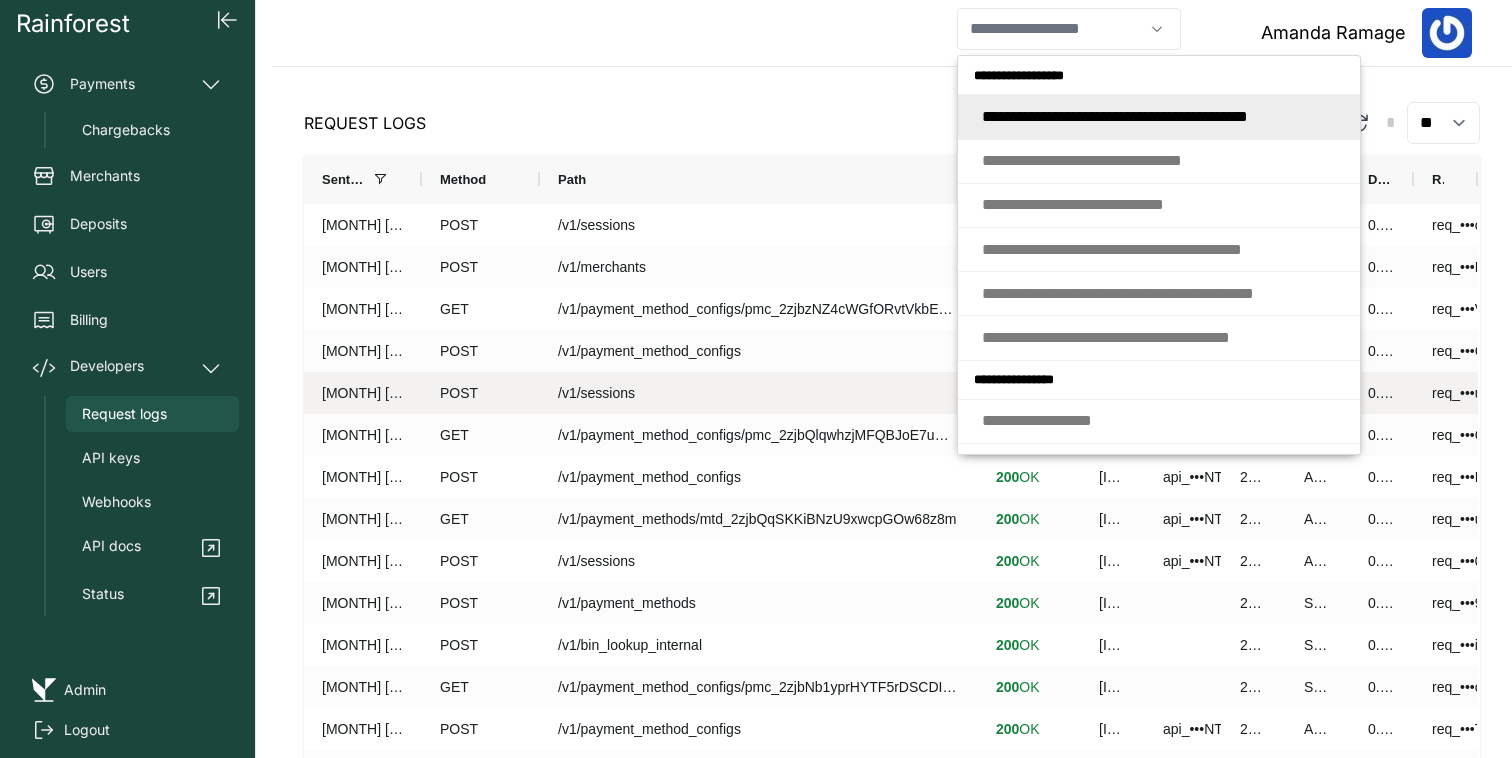 scroll, scrollTop: 0, scrollLeft: 0, axis: both 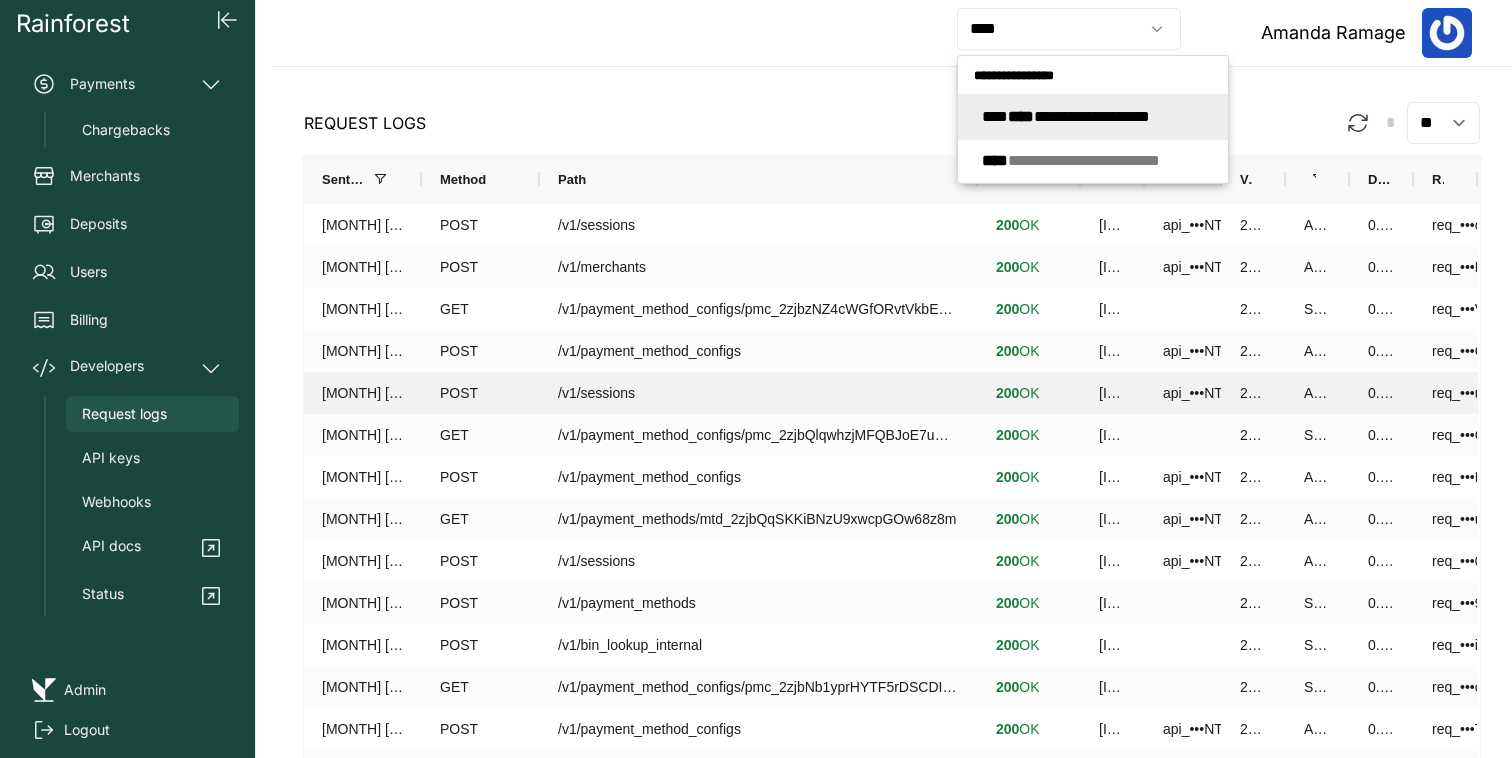 type on "**********" 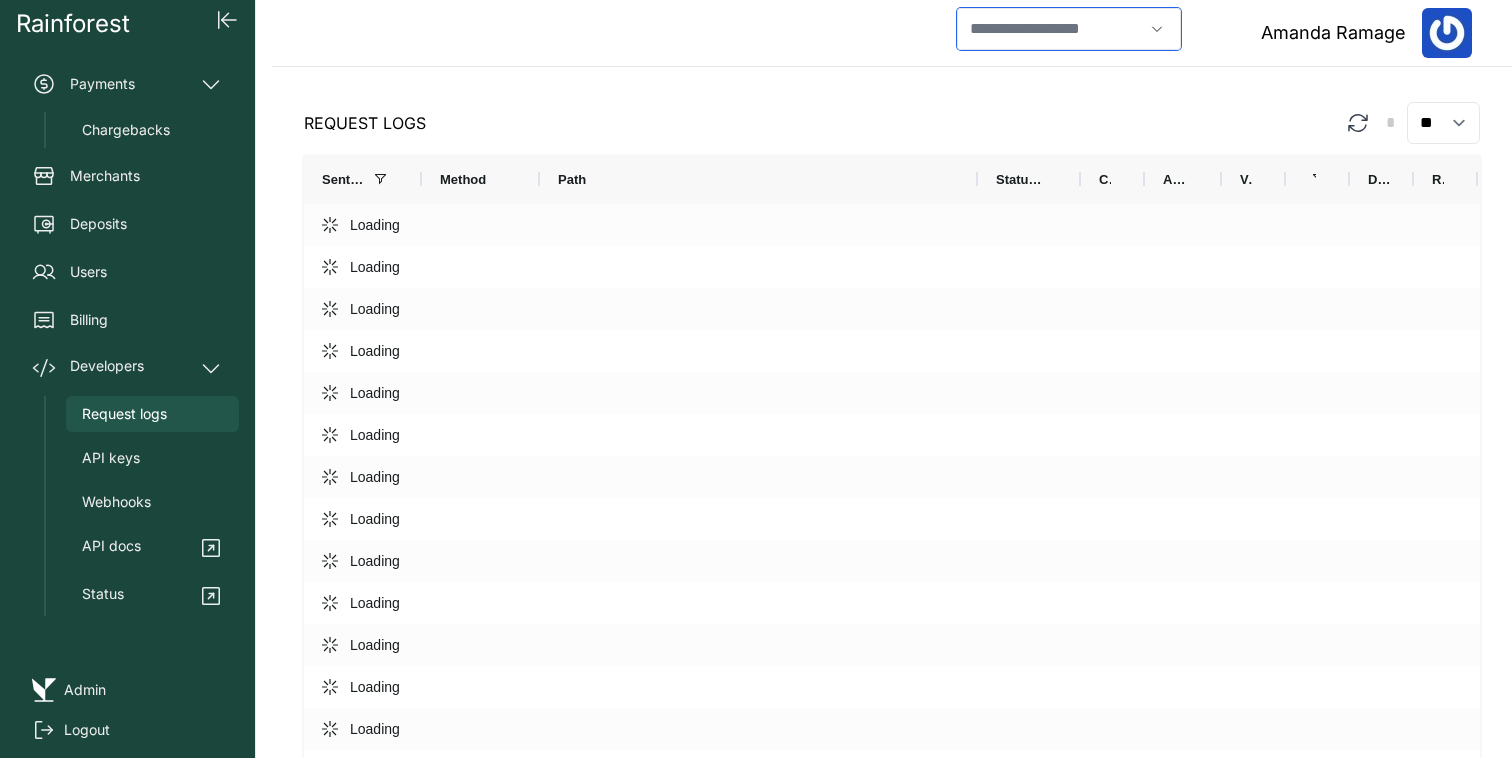 click at bounding box center [1050, 29] 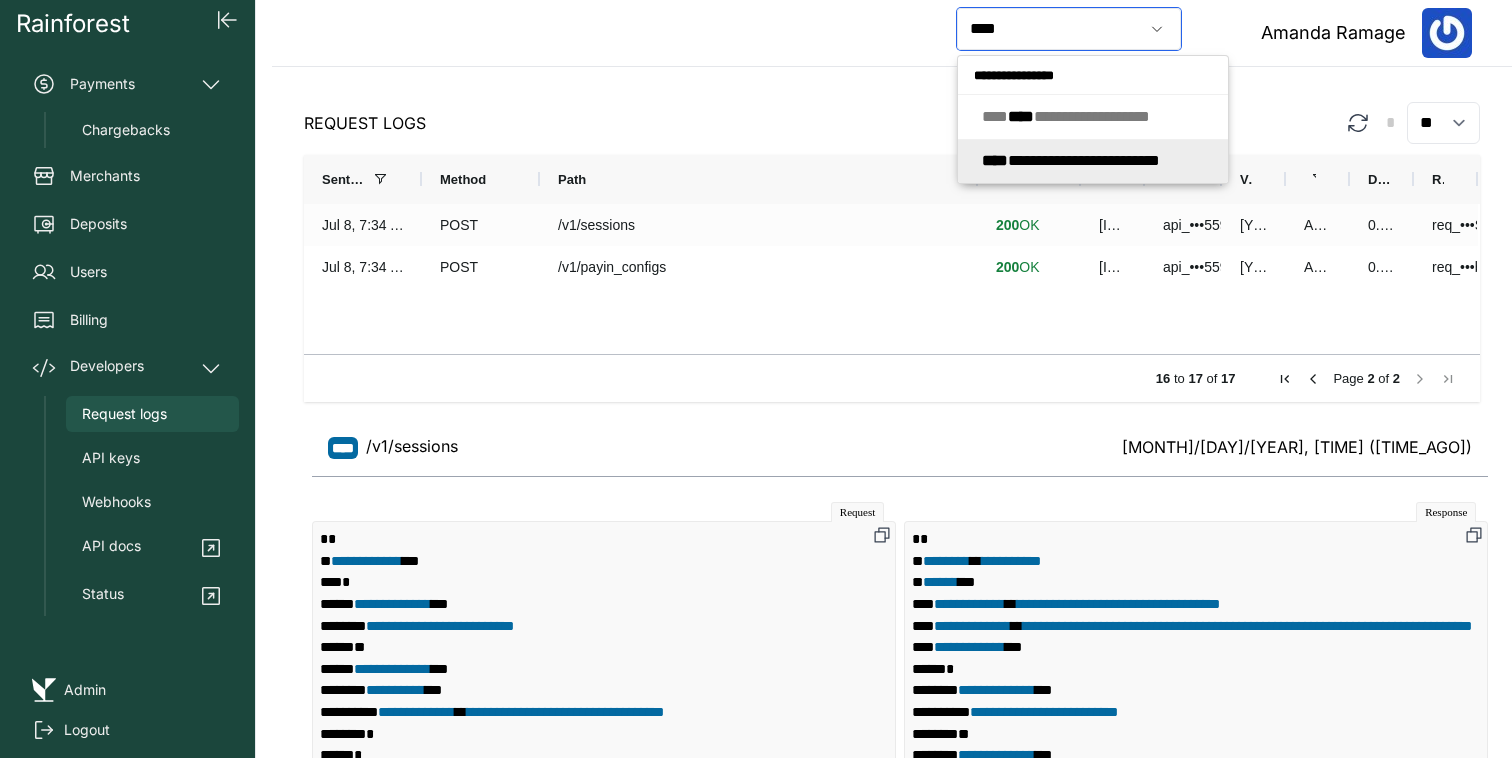 click on "**********" 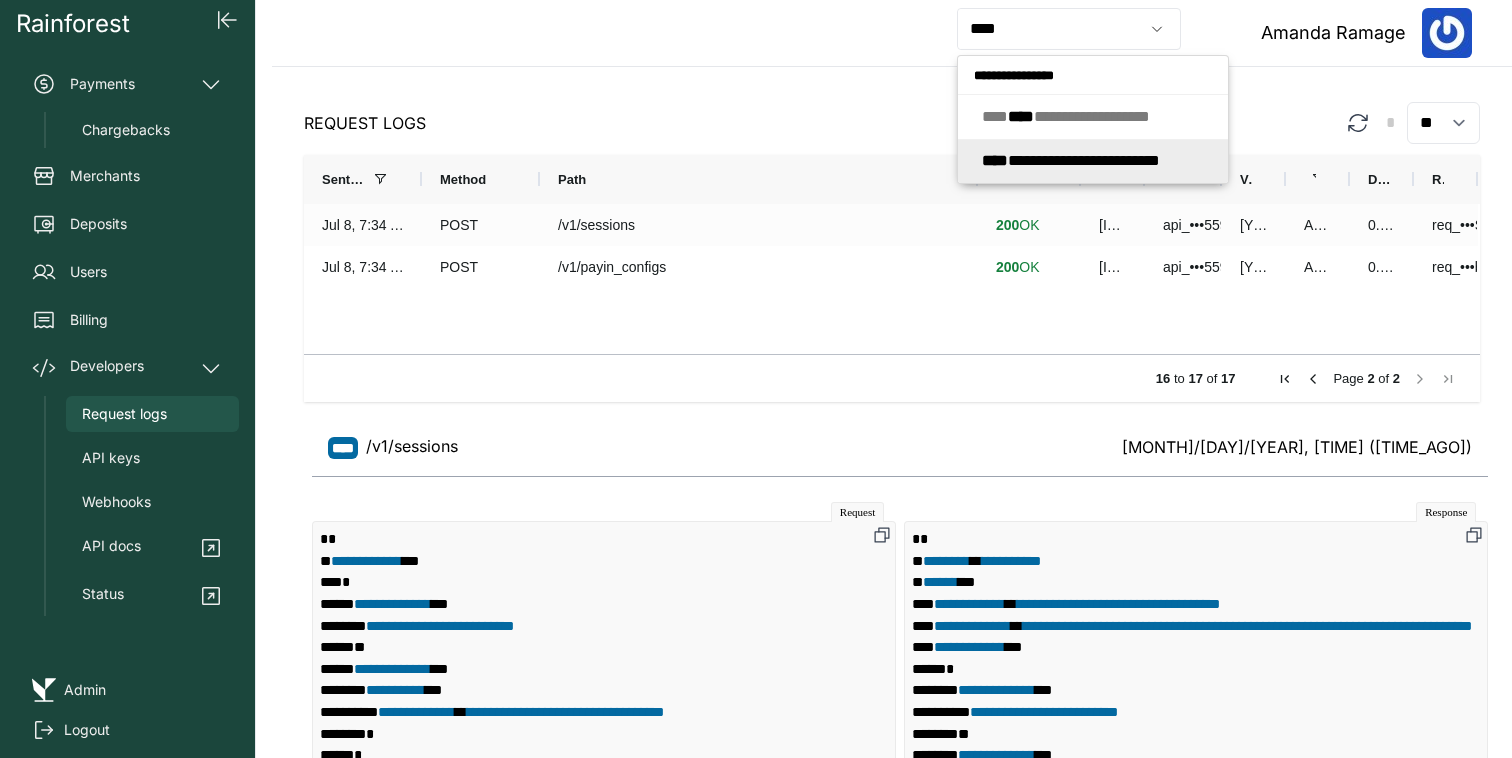 type on "**********" 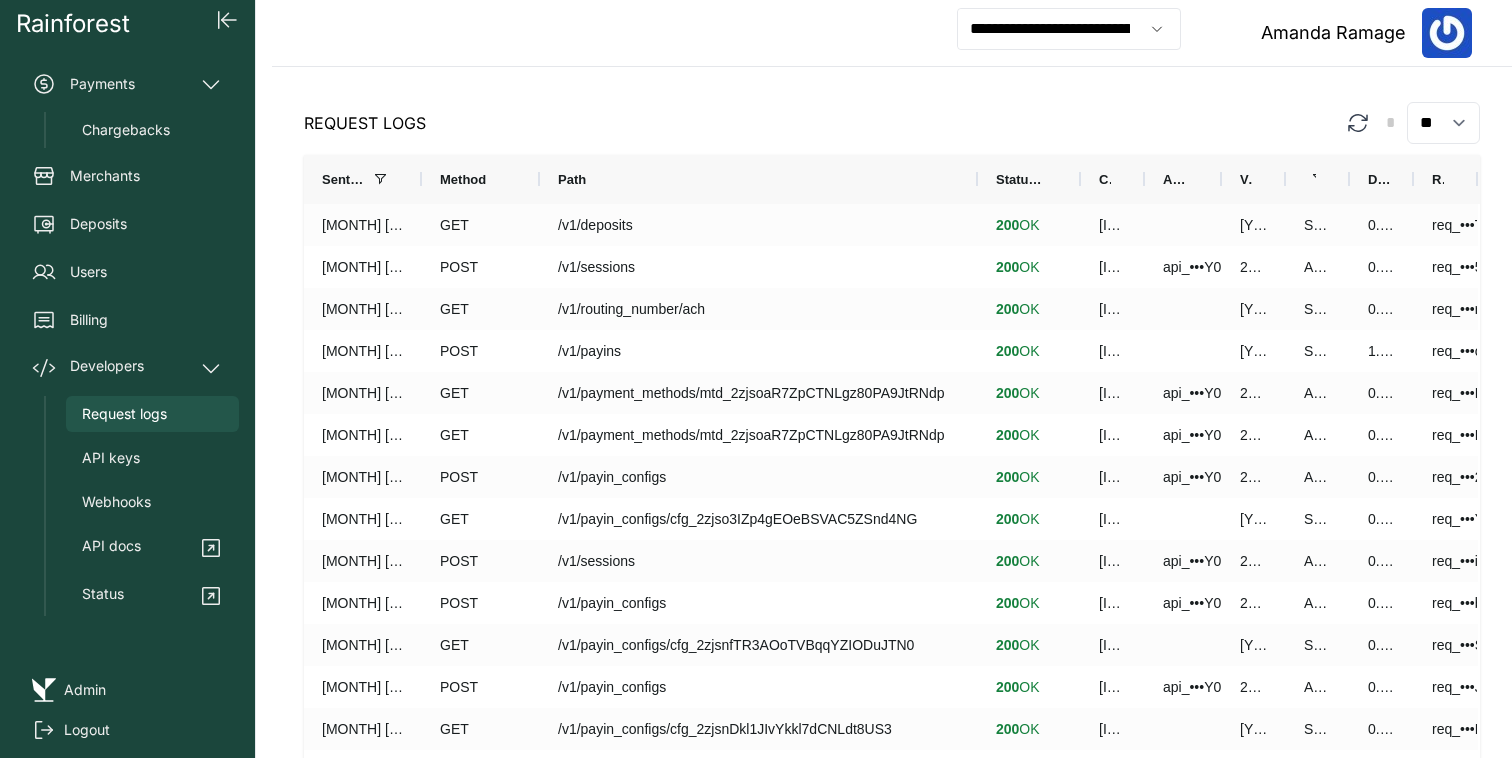 click on "Payments Chargebacks" at bounding box center [127, 106] 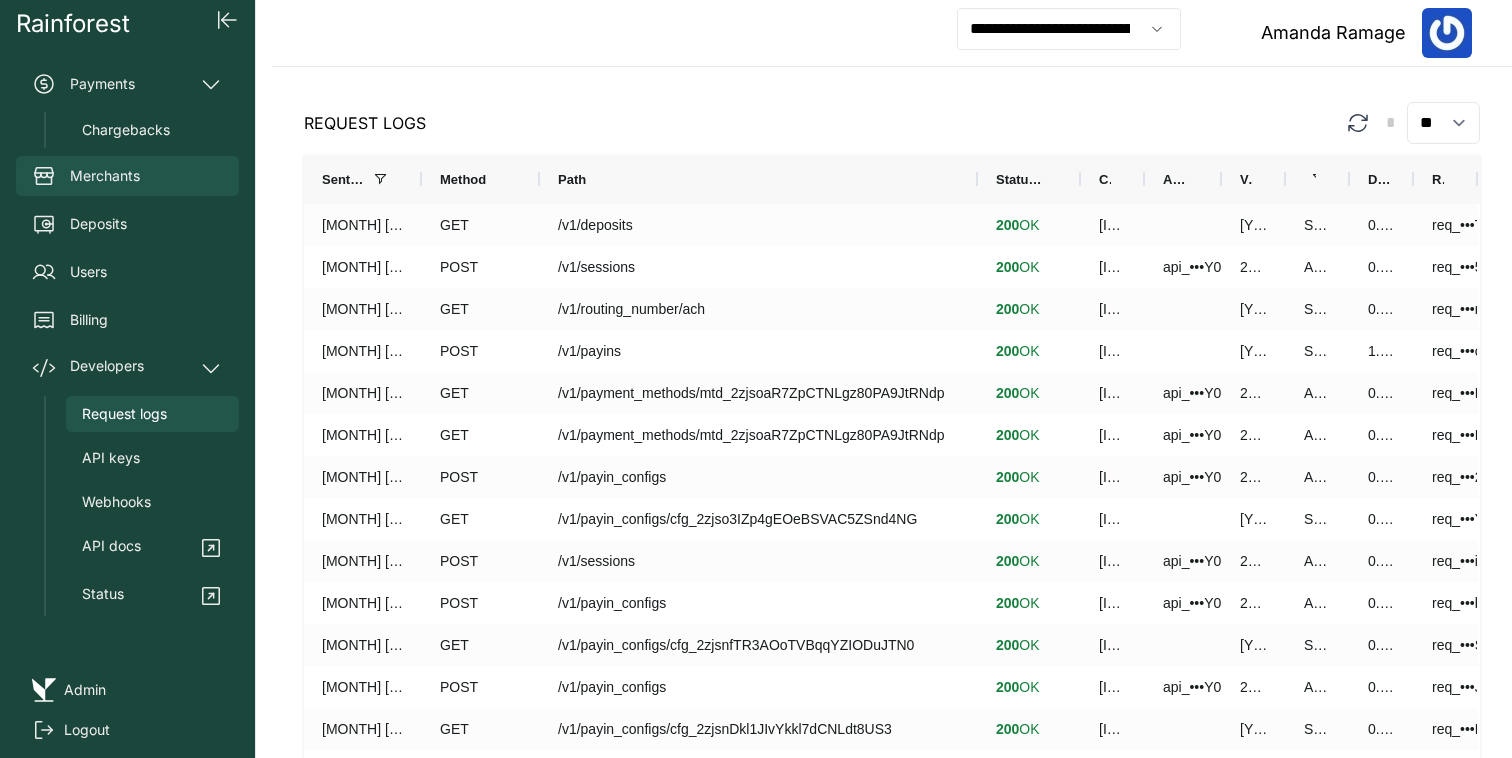 click on "Merchants" at bounding box center (105, 176) 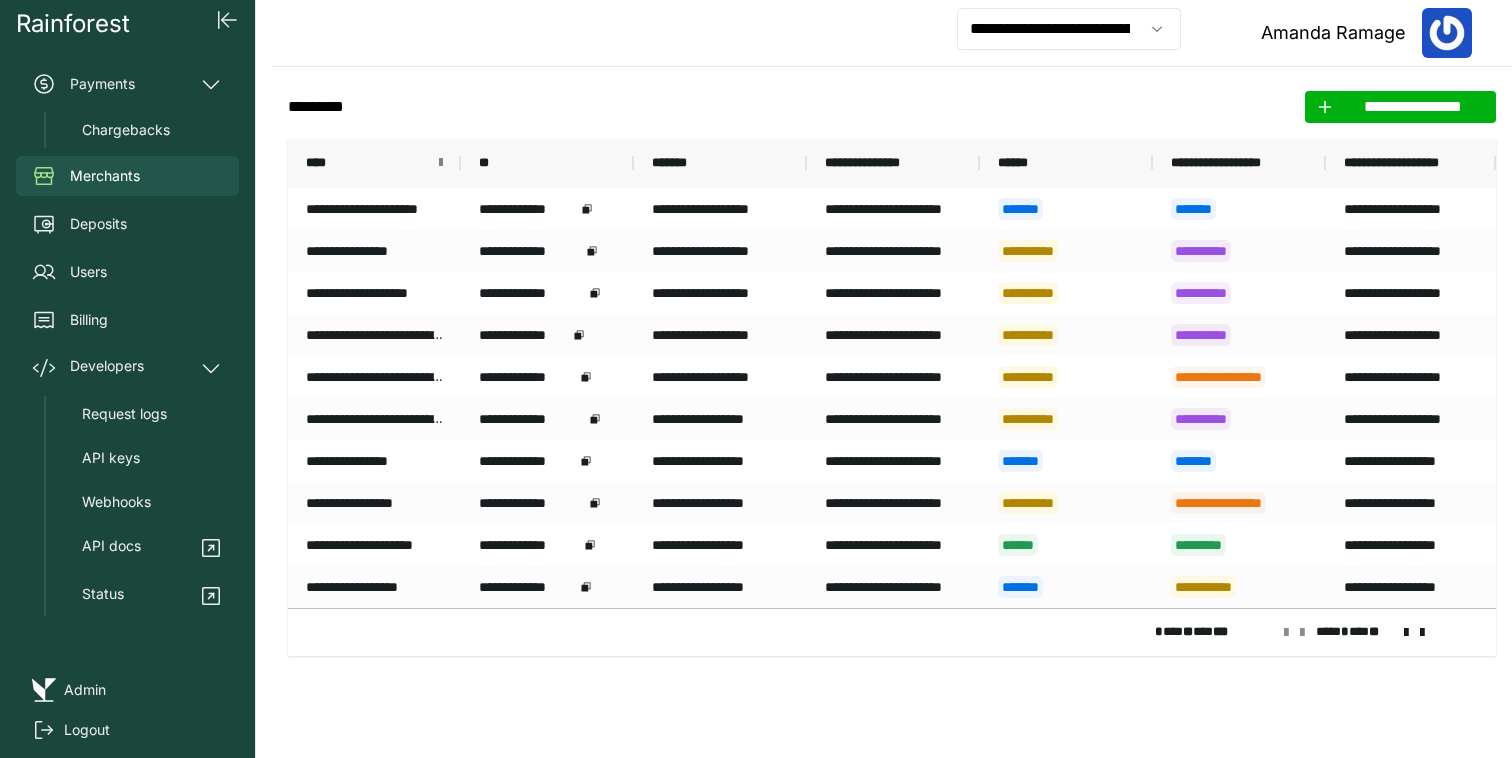click at bounding box center (441, 163) 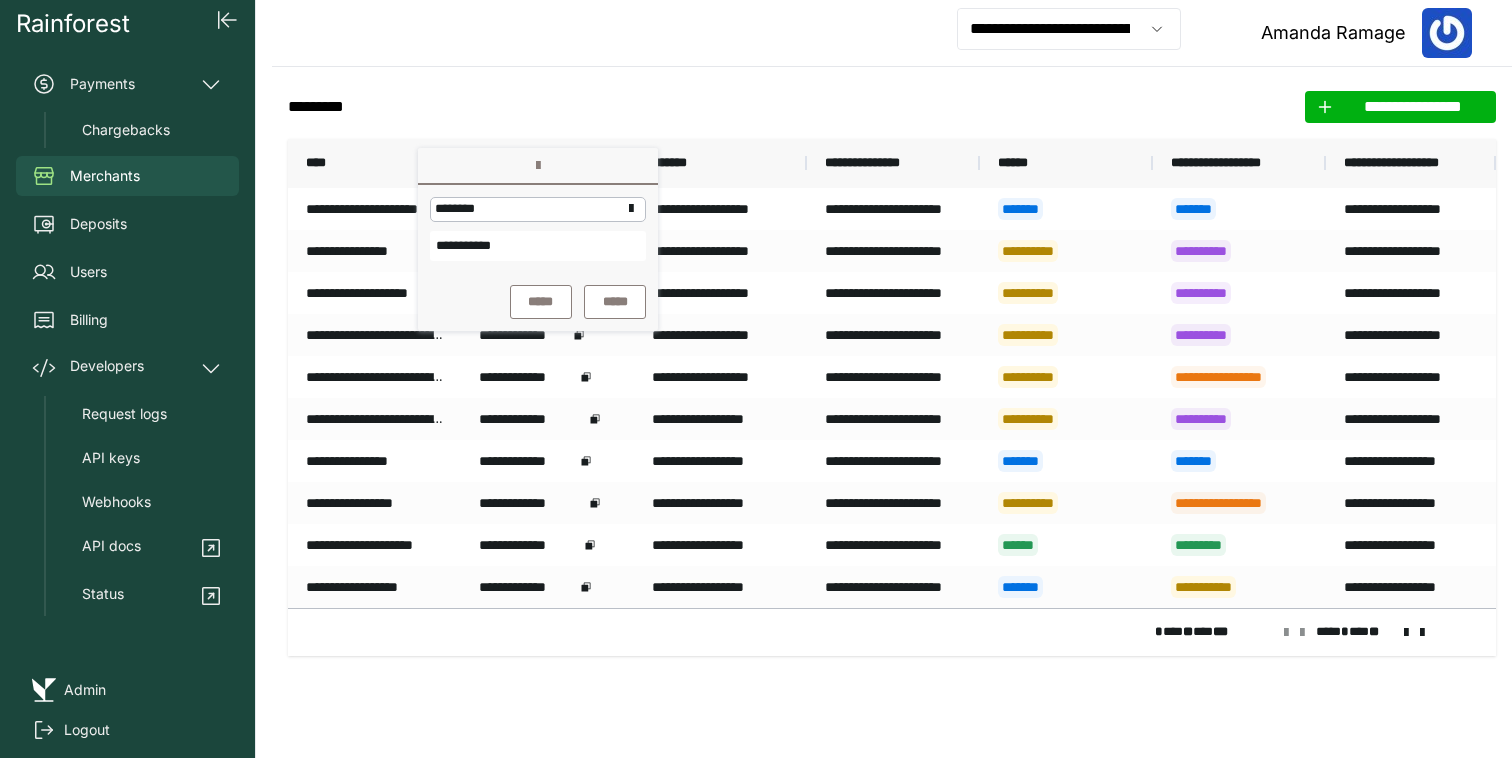 type on "**********" 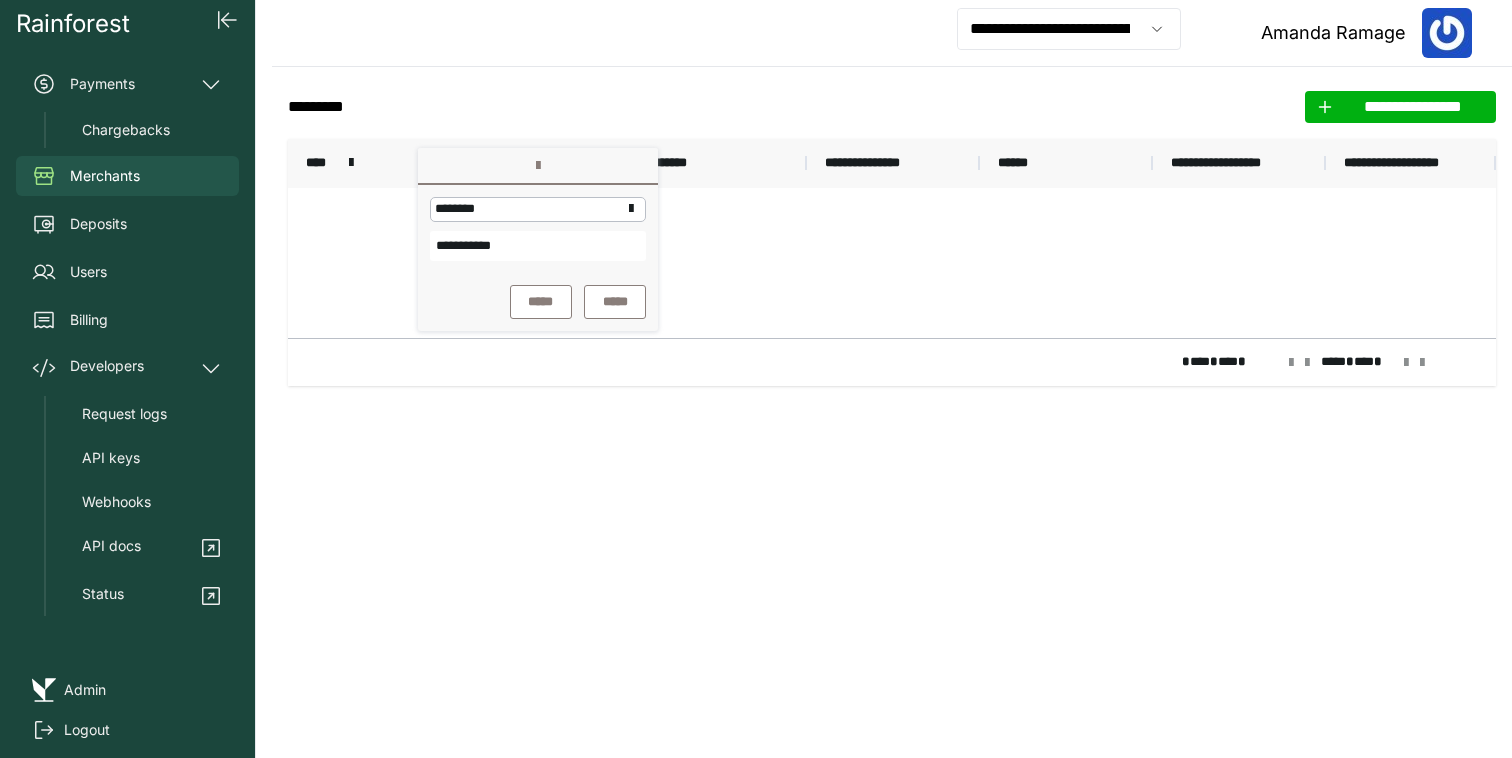 click on "**********" 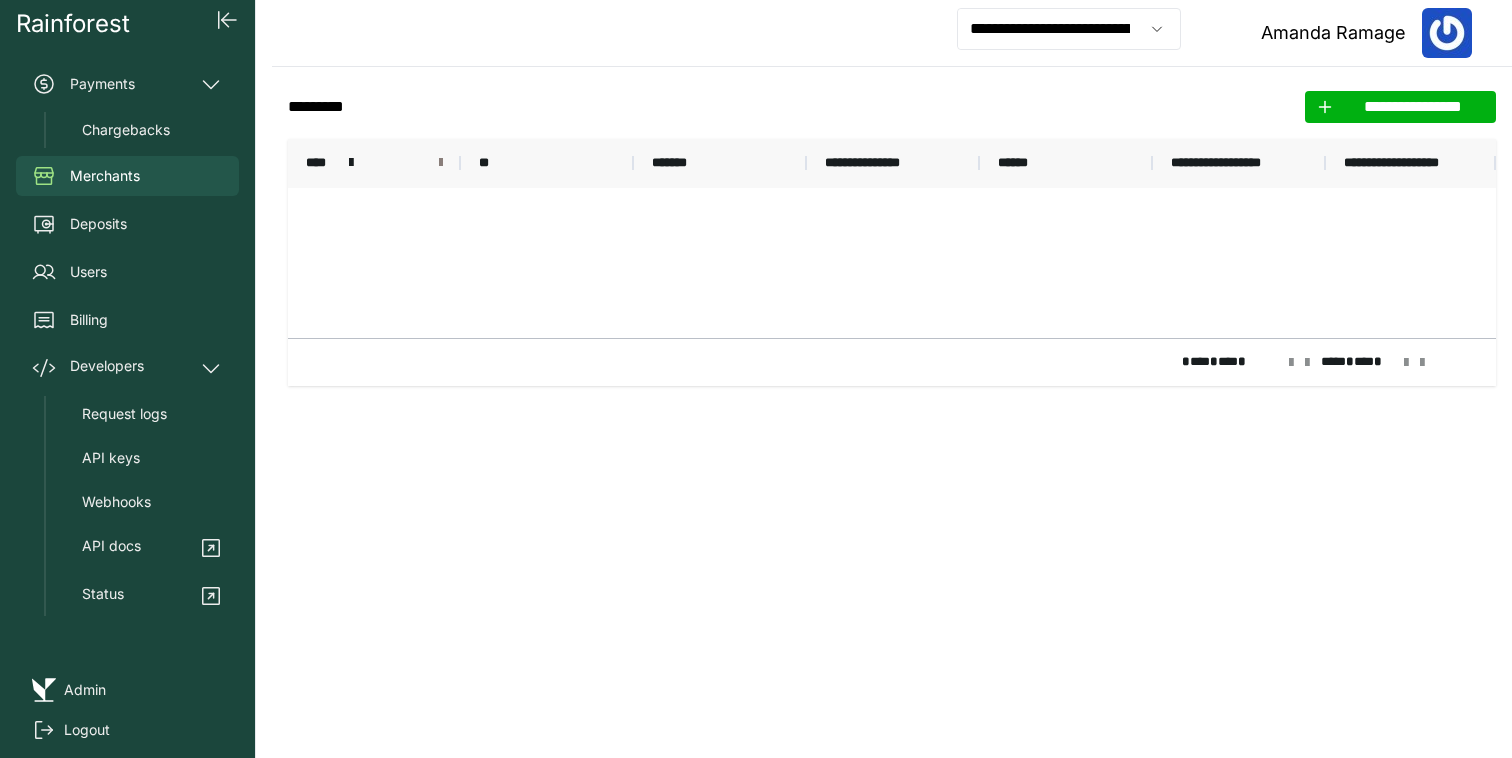 click at bounding box center (441, 163) 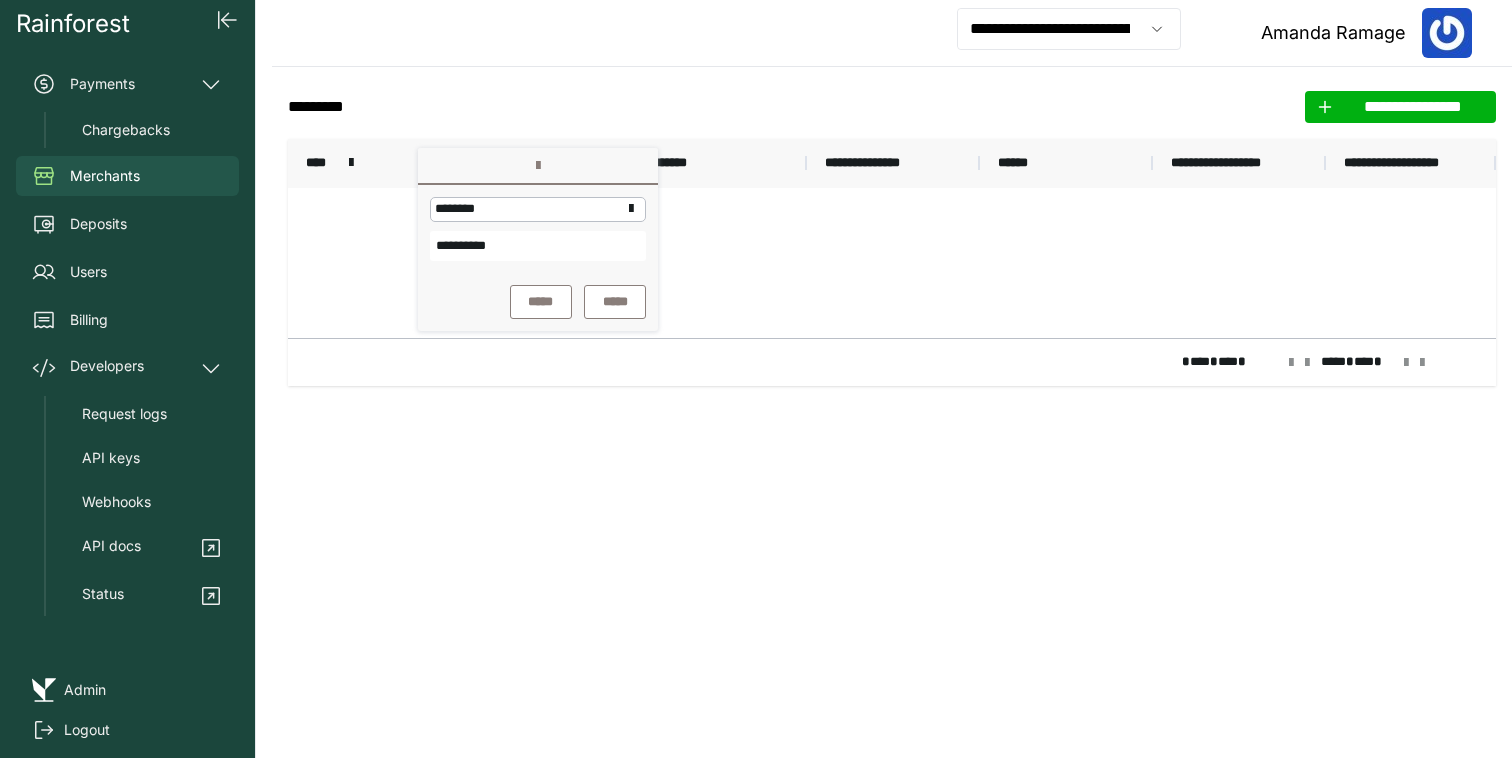 type on "**********" 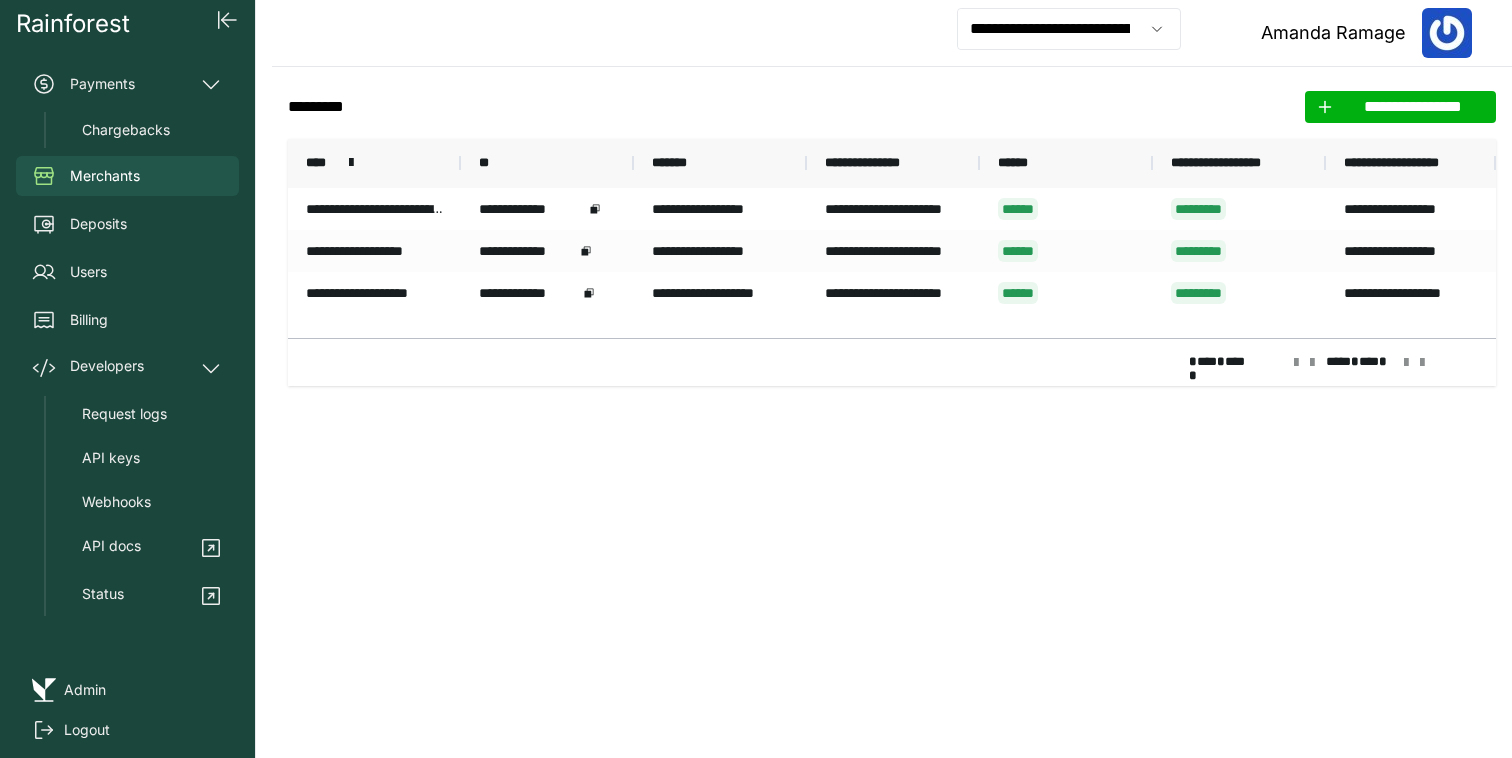 click on "**********" 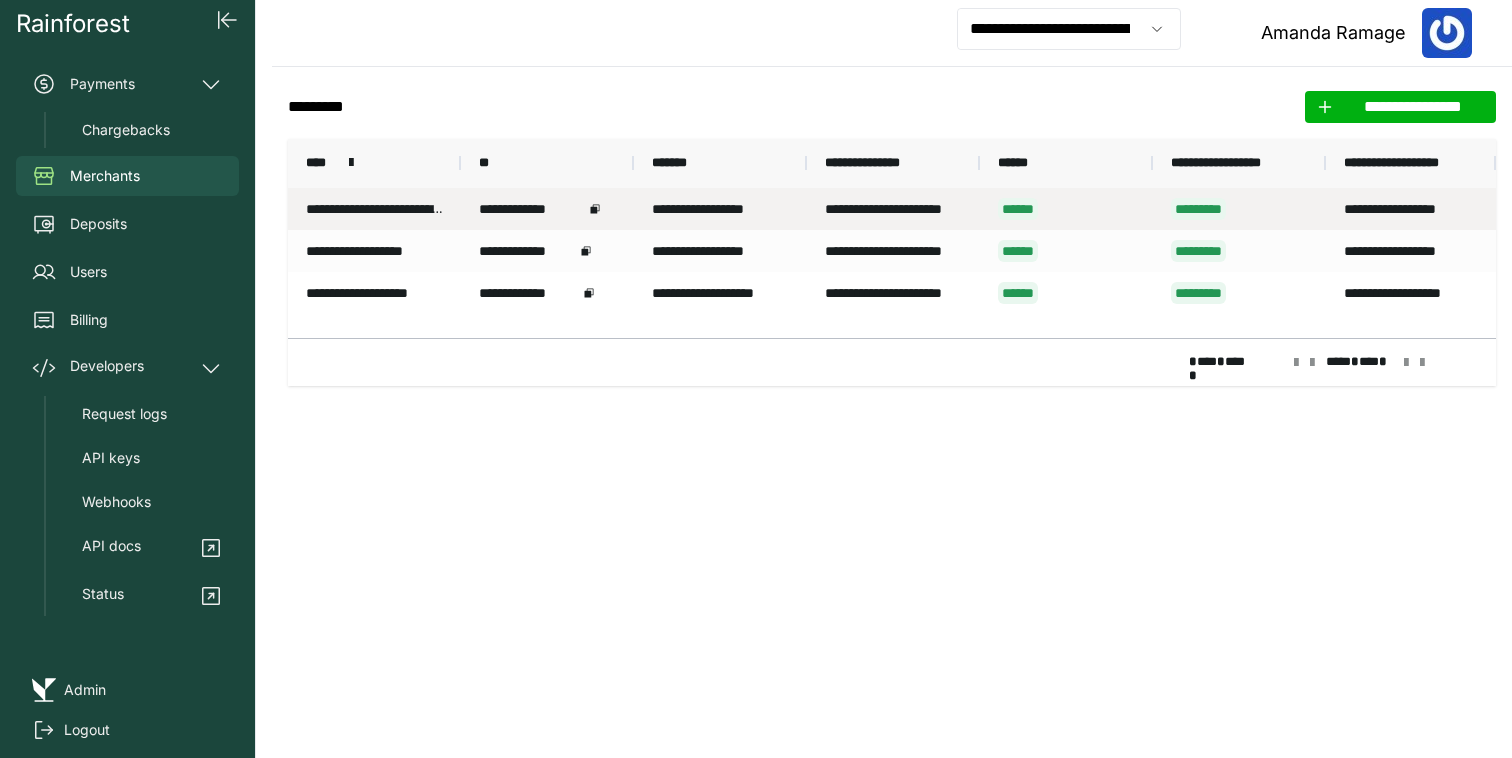click on "**********" at bounding box center (374, 209) 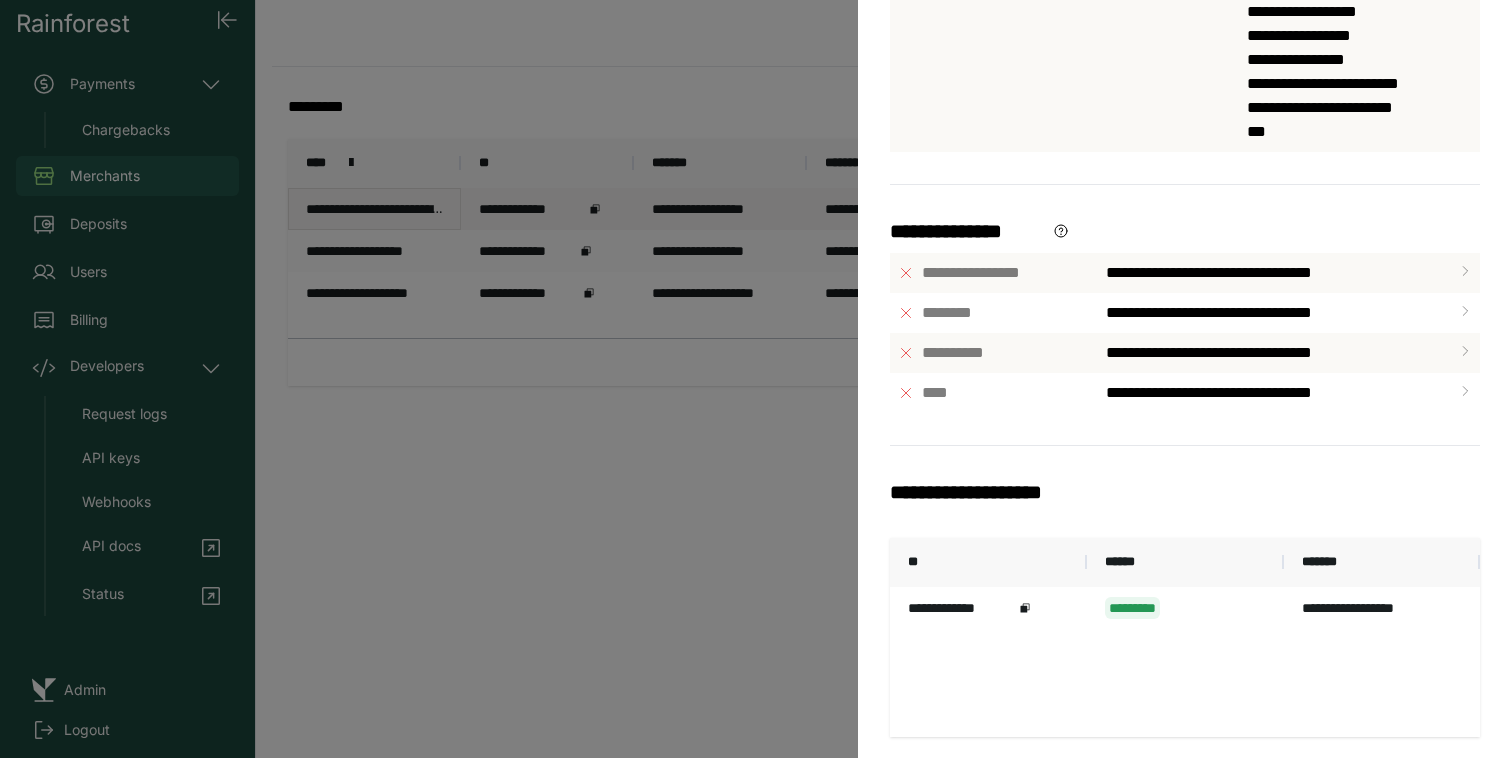 scroll, scrollTop: 815, scrollLeft: 0, axis: vertical 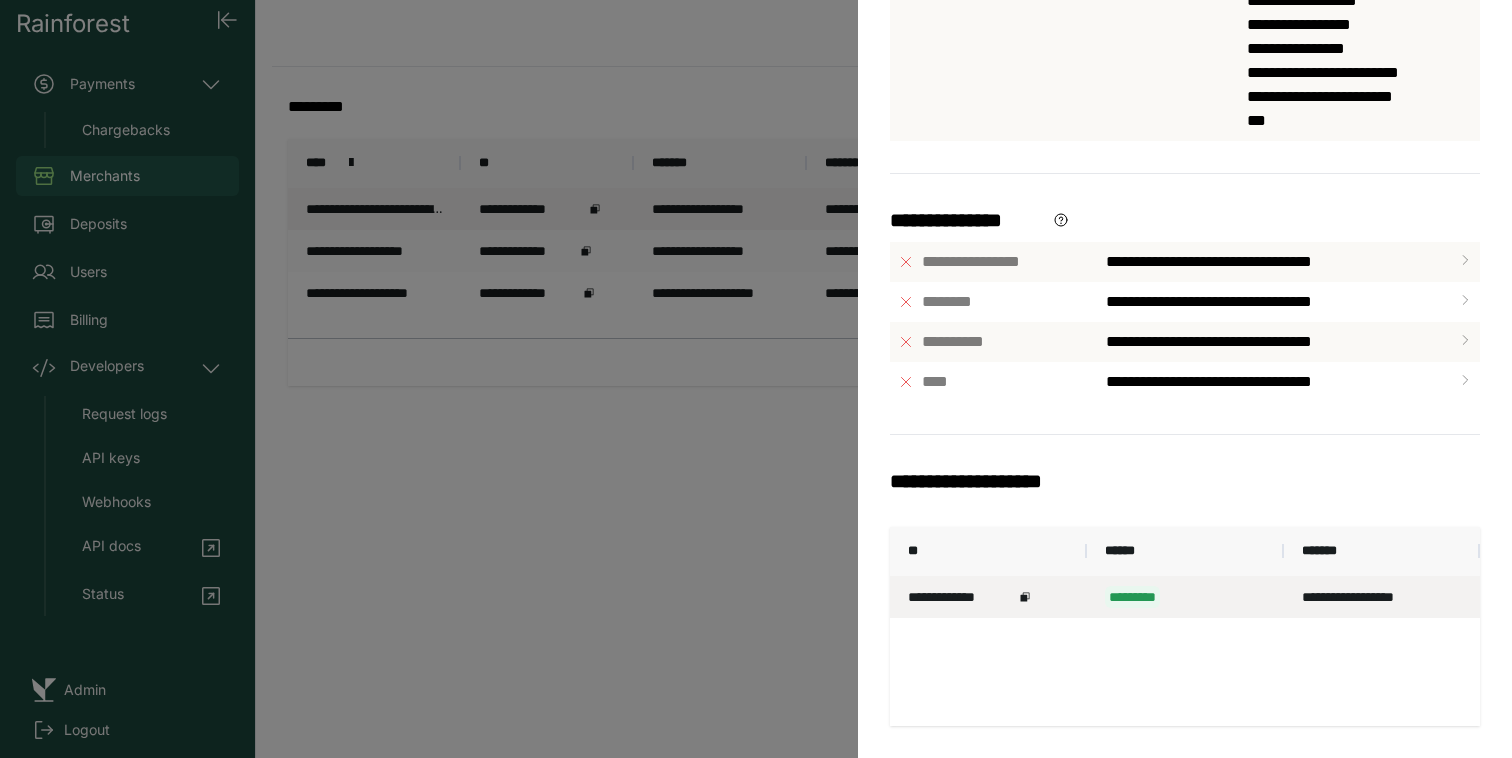 click on "**********" at bounding box center [961, 597] 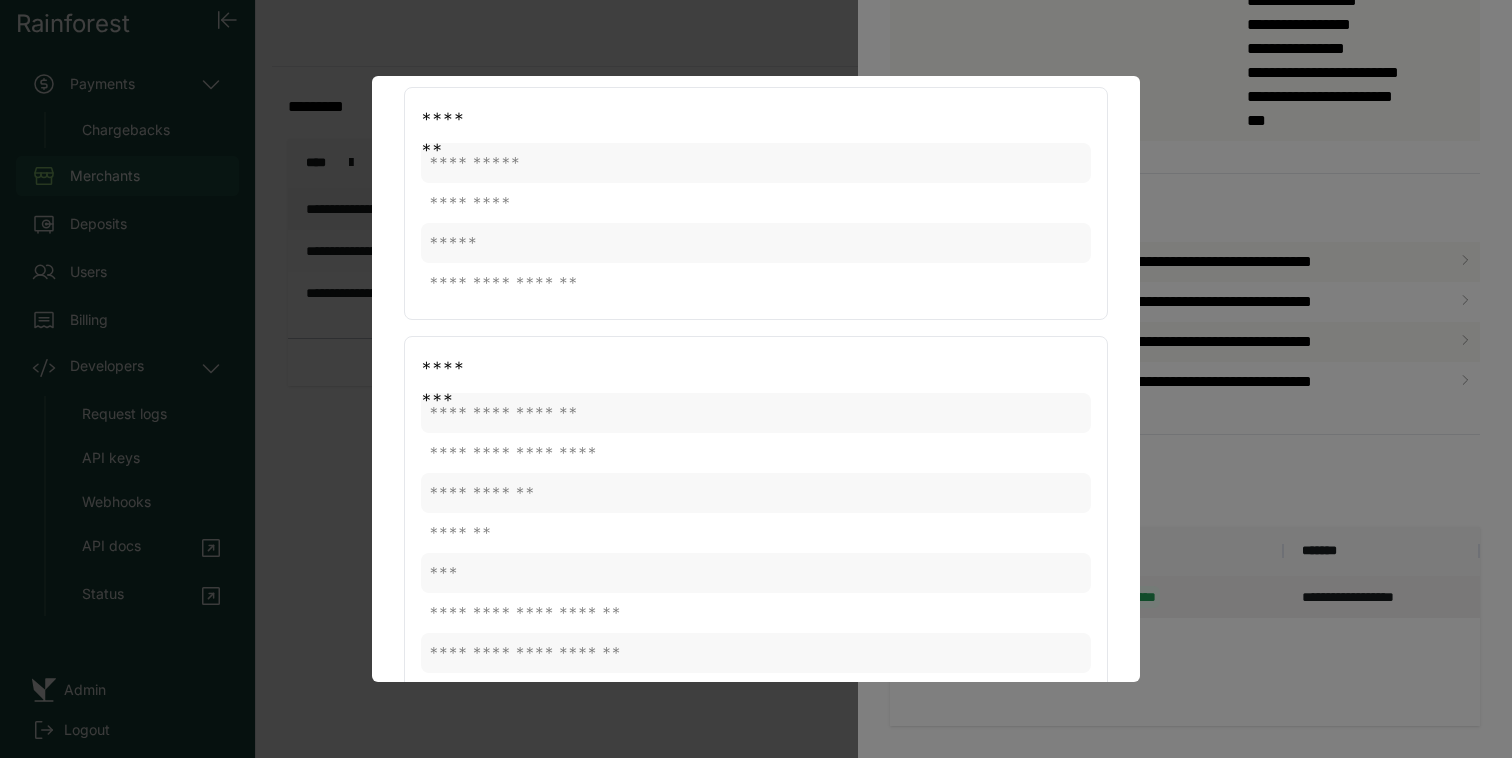 scroll, scrollTop: 0, scrollLeft: 0, axis: both 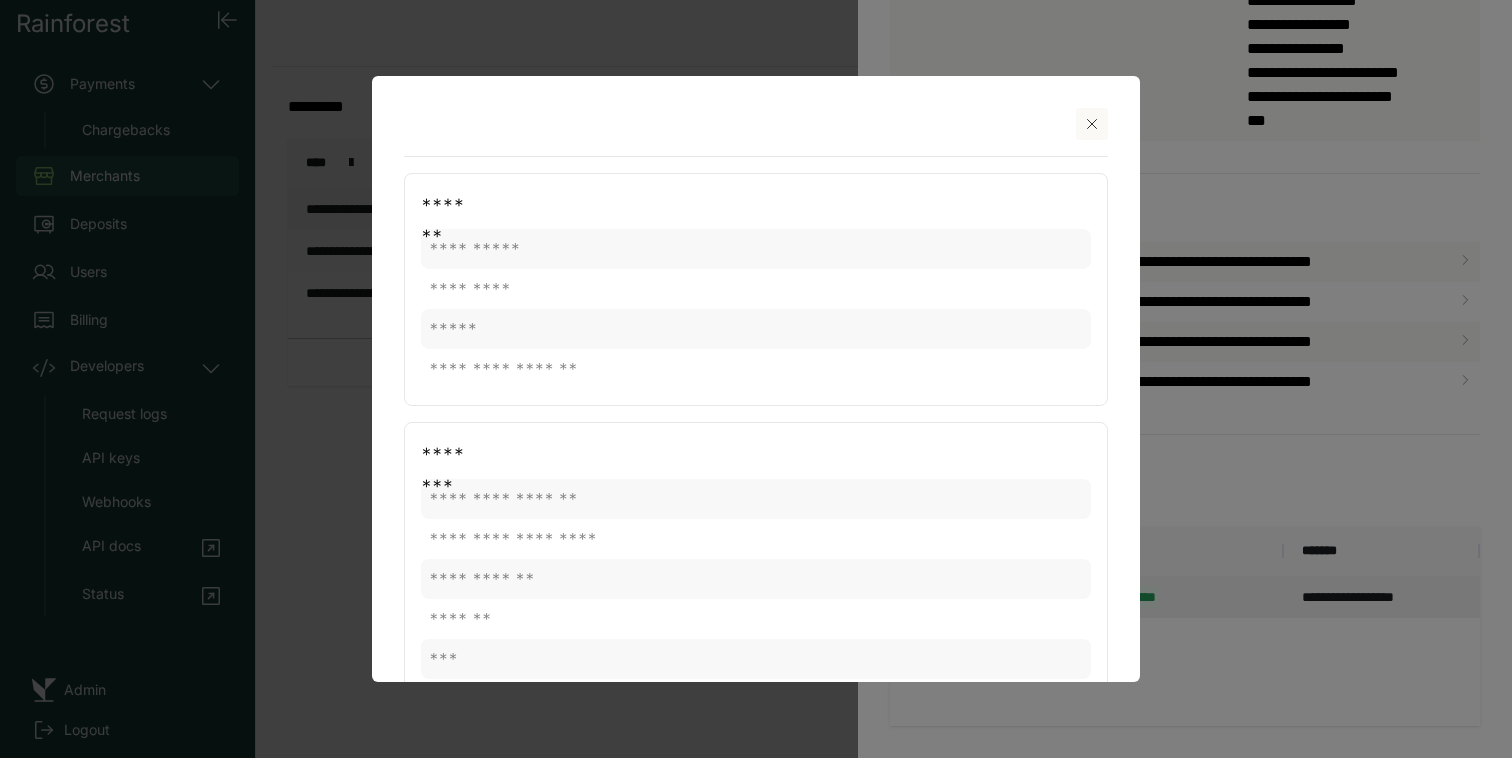 click 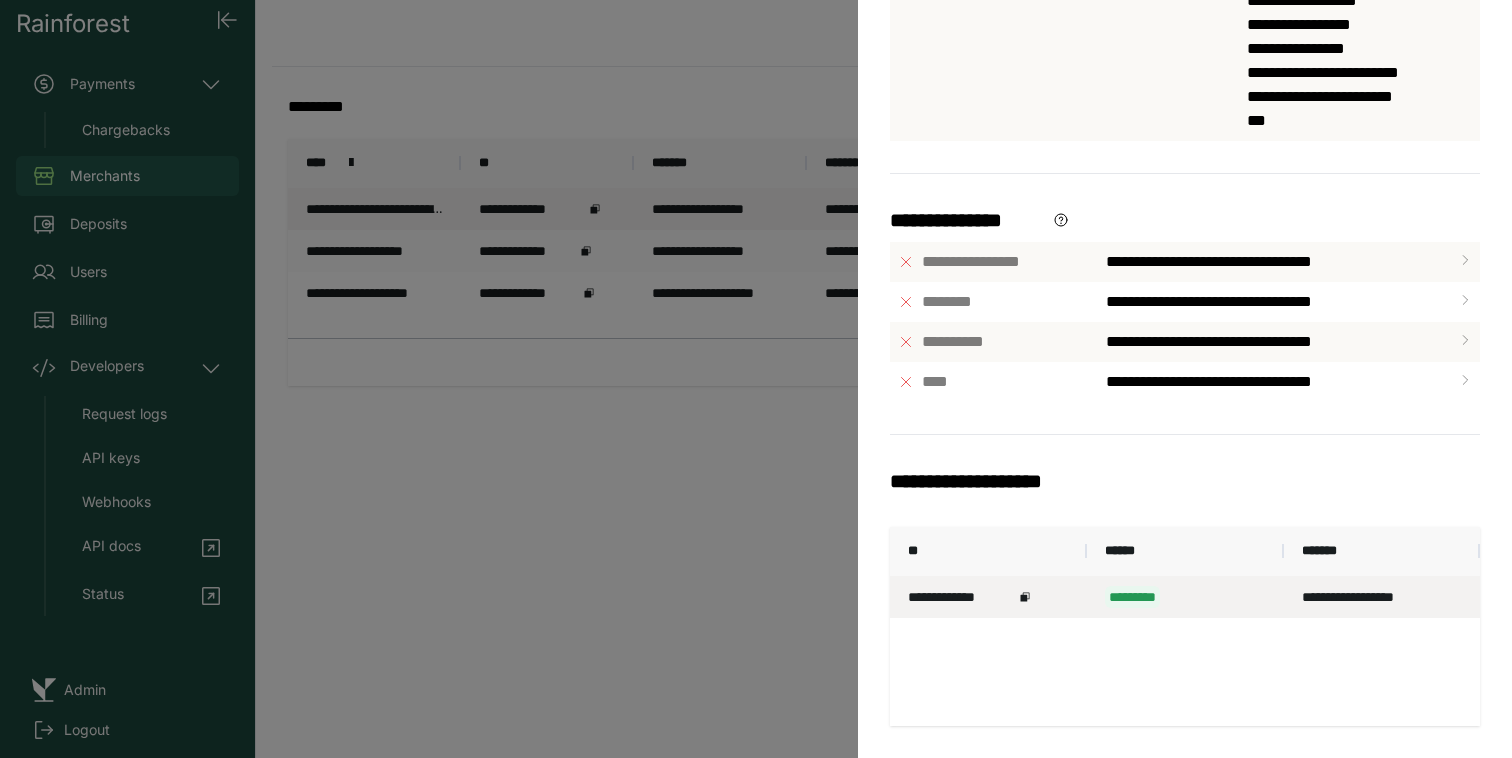 click on "**********" at bounding box center (756, 379) 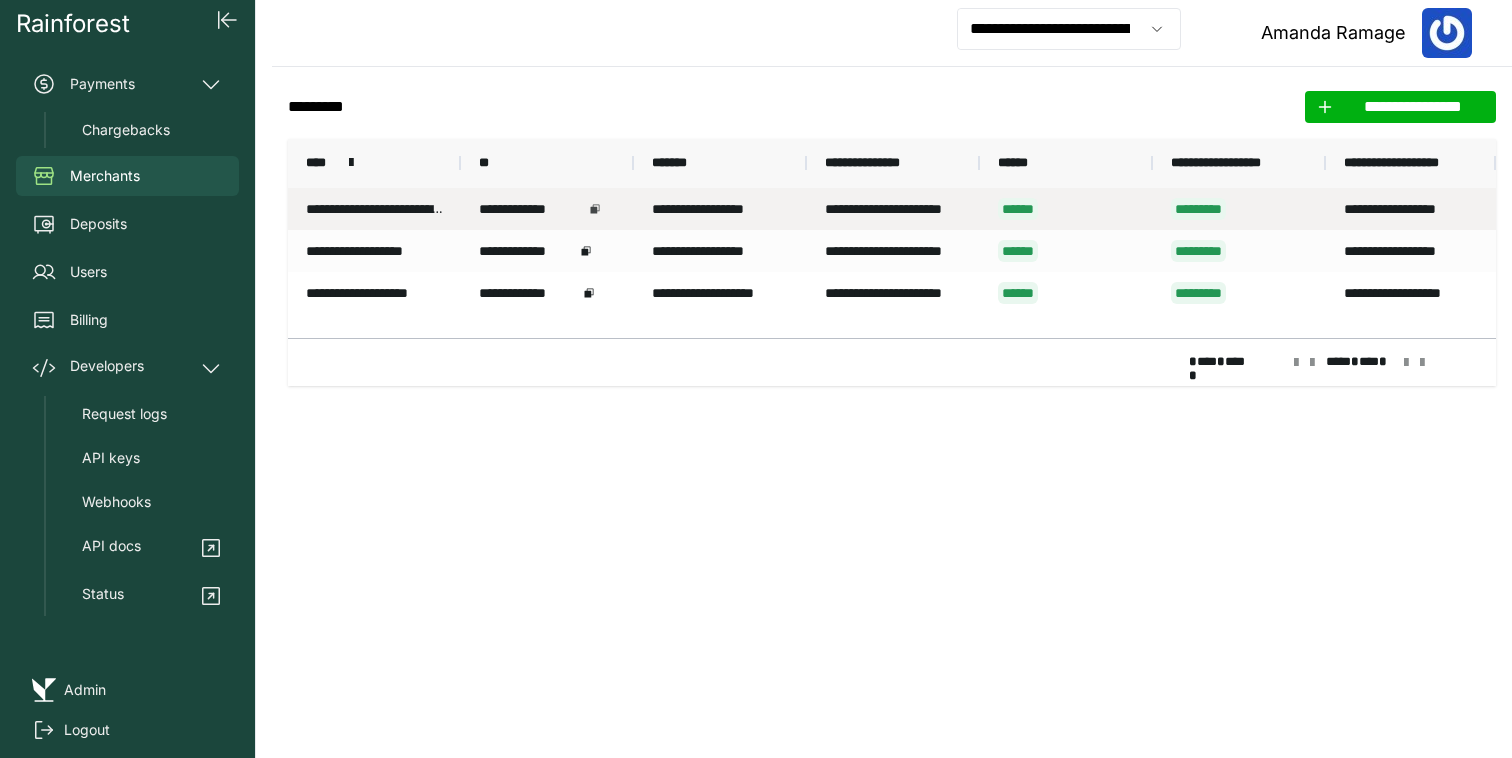 click 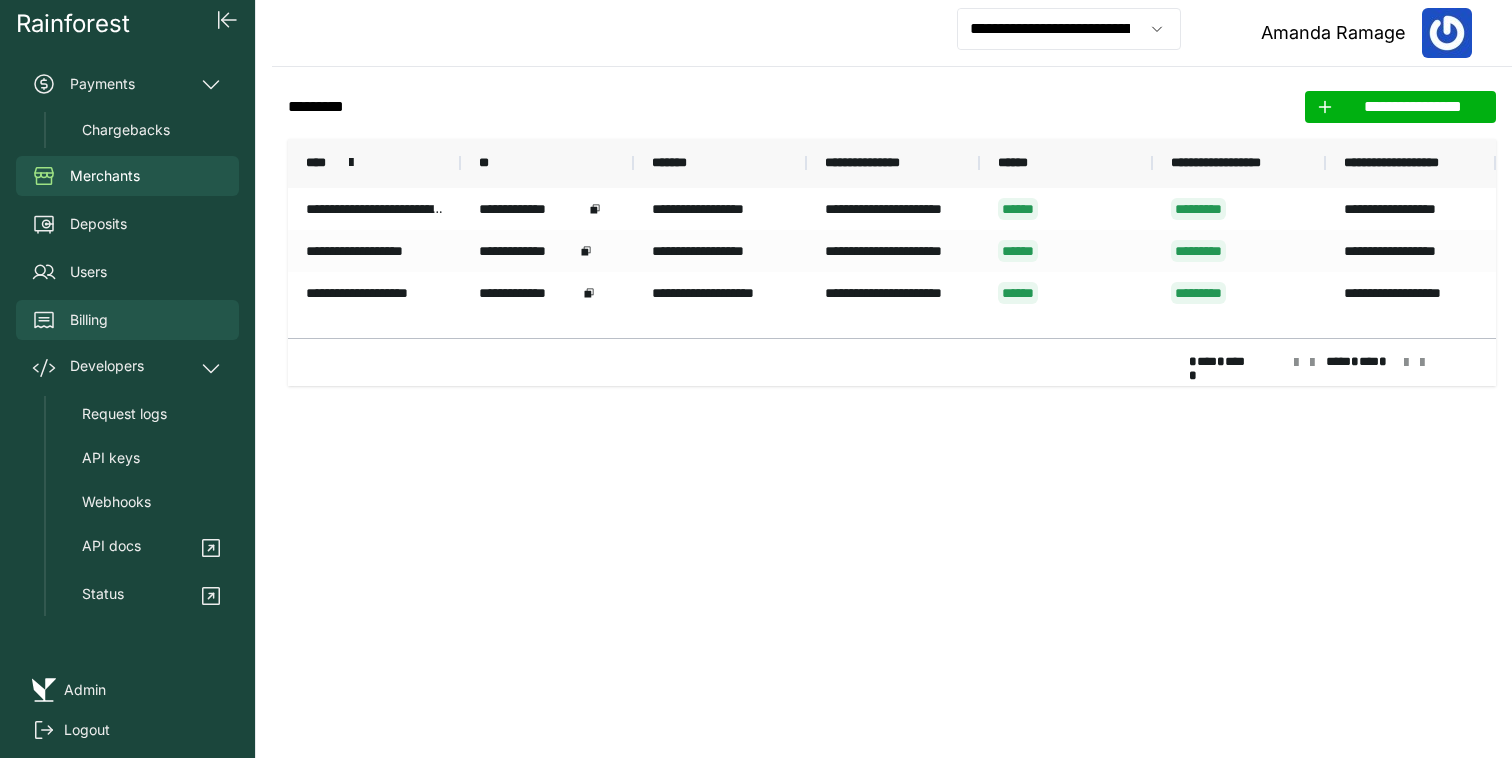 click on "Billing" at bounding box center [127, 320] 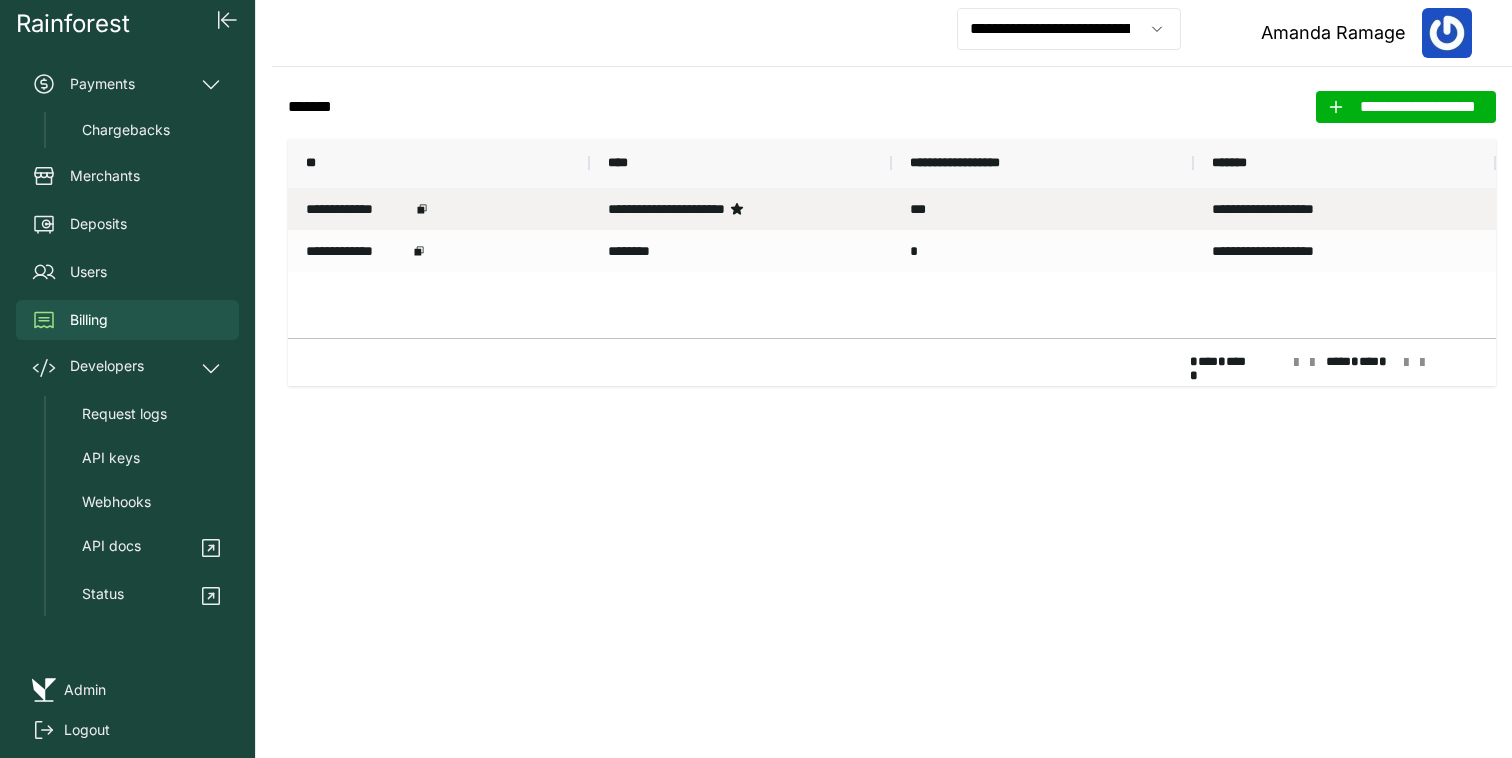 click on "**********" at bounding box center [439, 209] 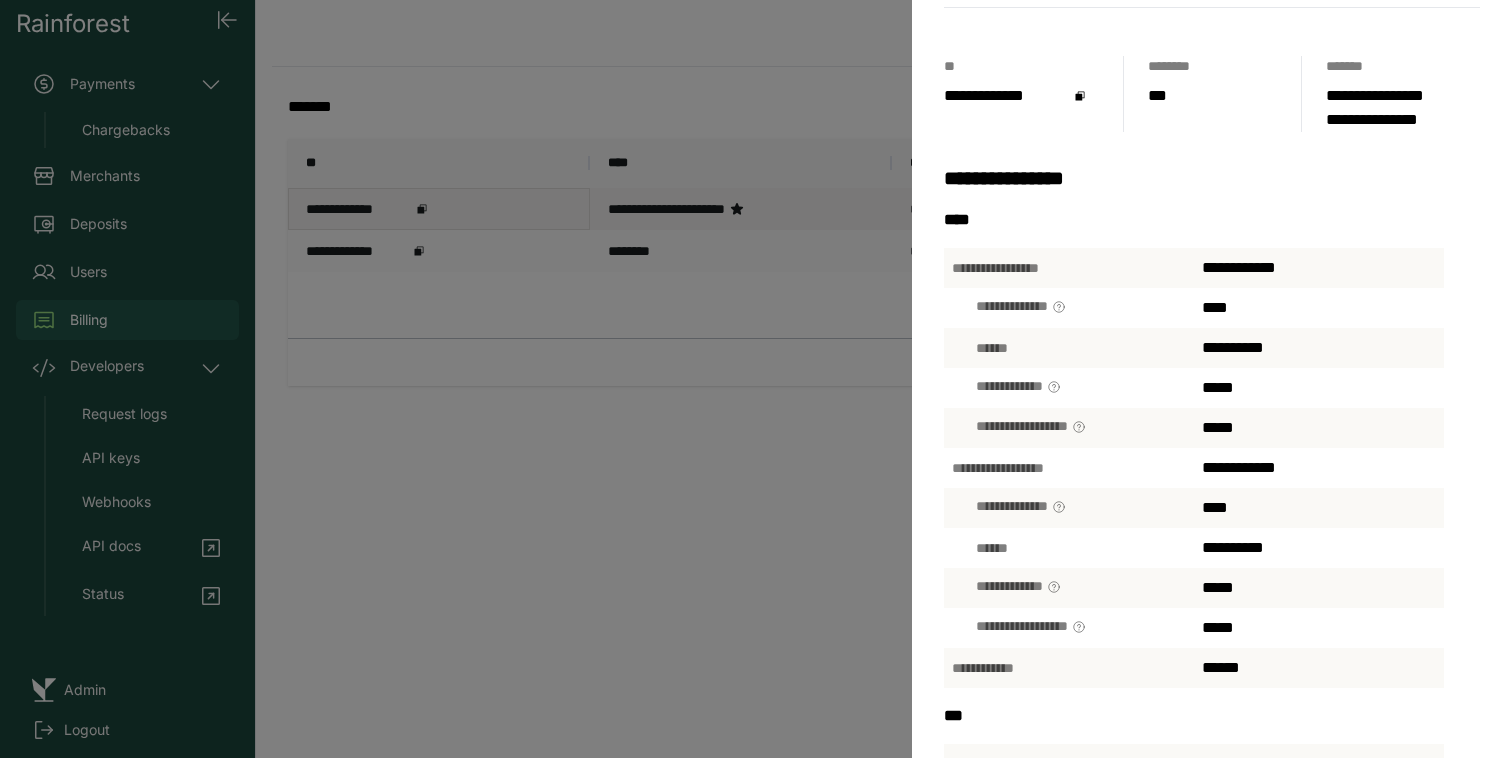 scroll, scrollTop: 55, scrollLeft: 0, axis: vertical 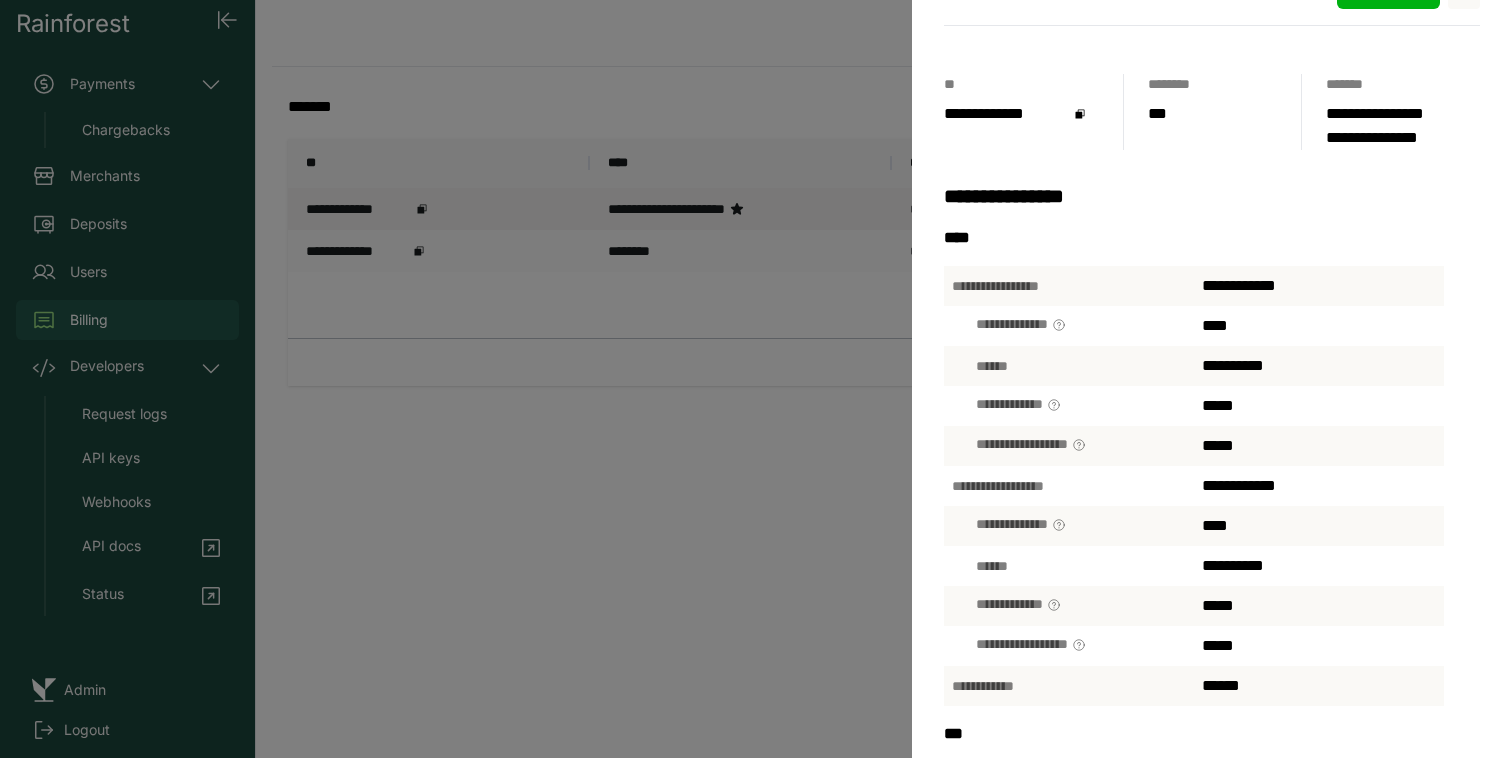 click on "**********" at bounding box center [756, 379] 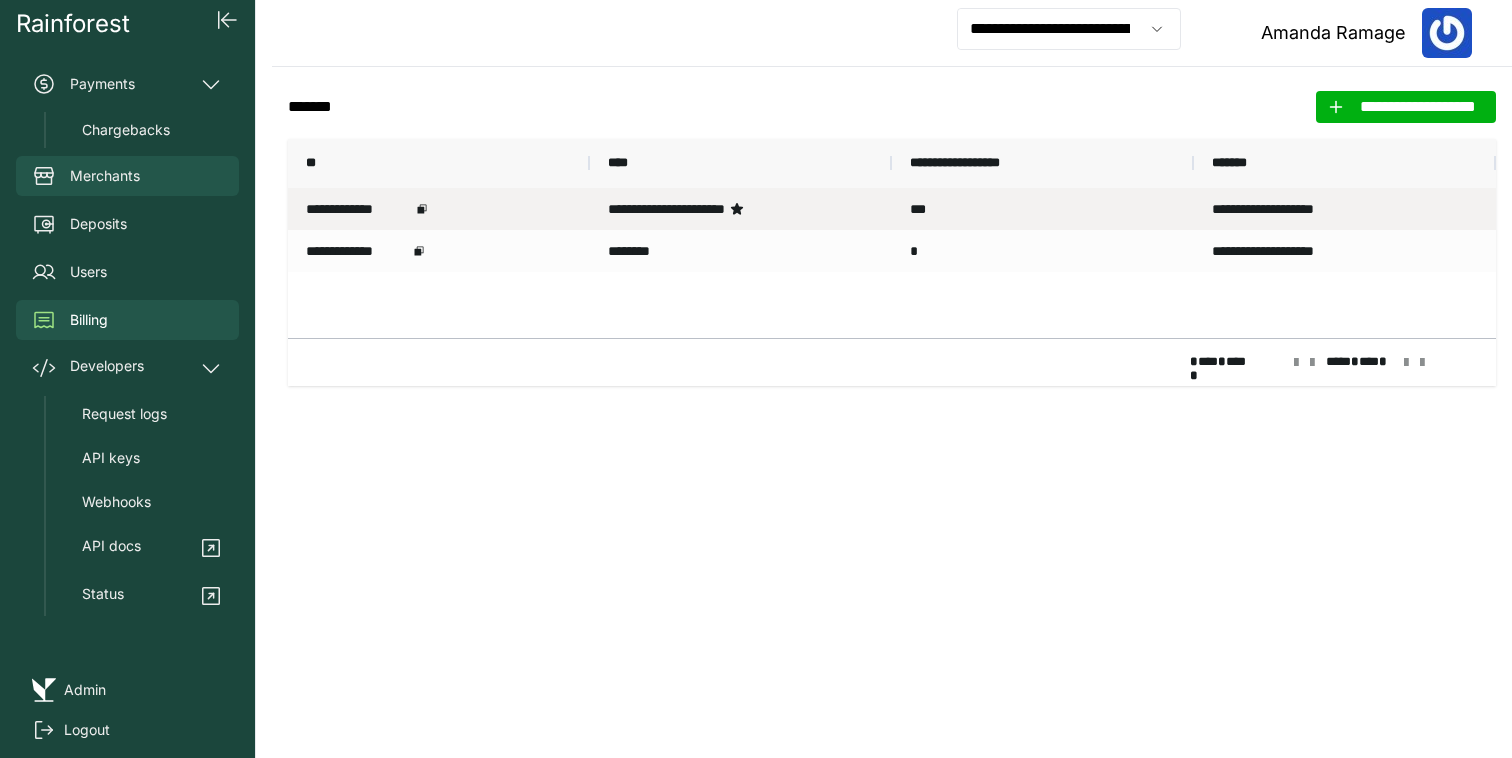 click on "Merchants" at bounding box center [105, 176] 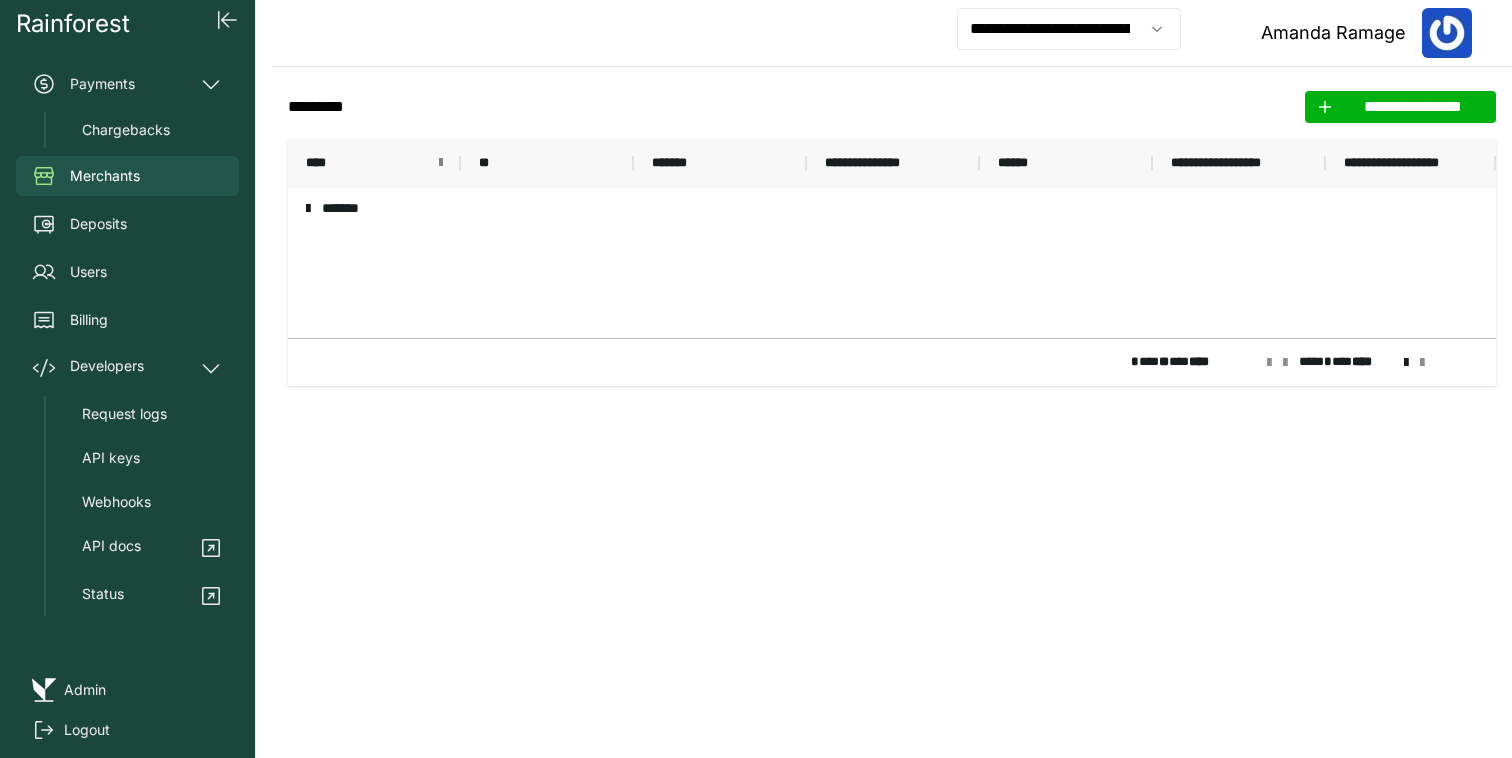 click at bounding box center (441, 163) 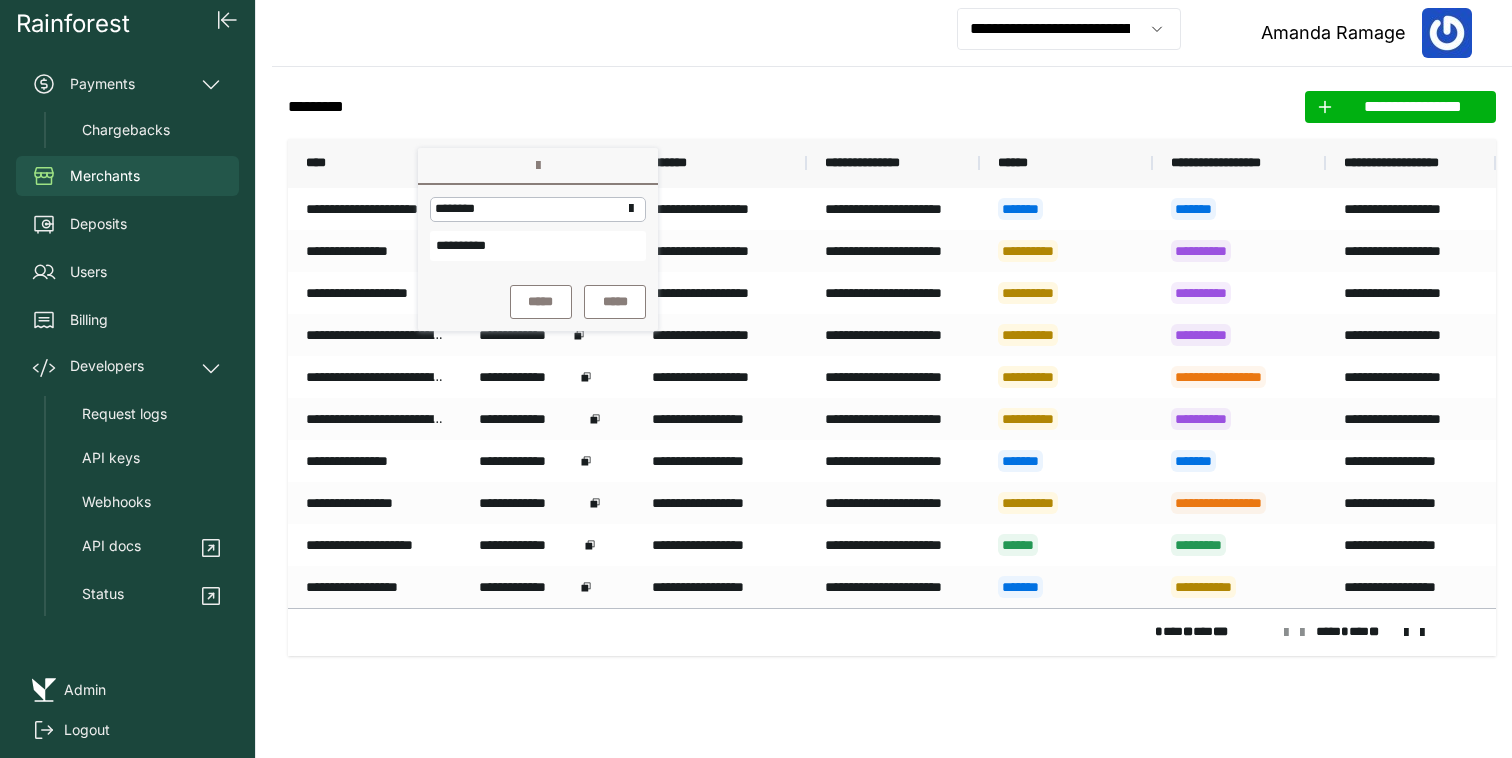type on "**********" 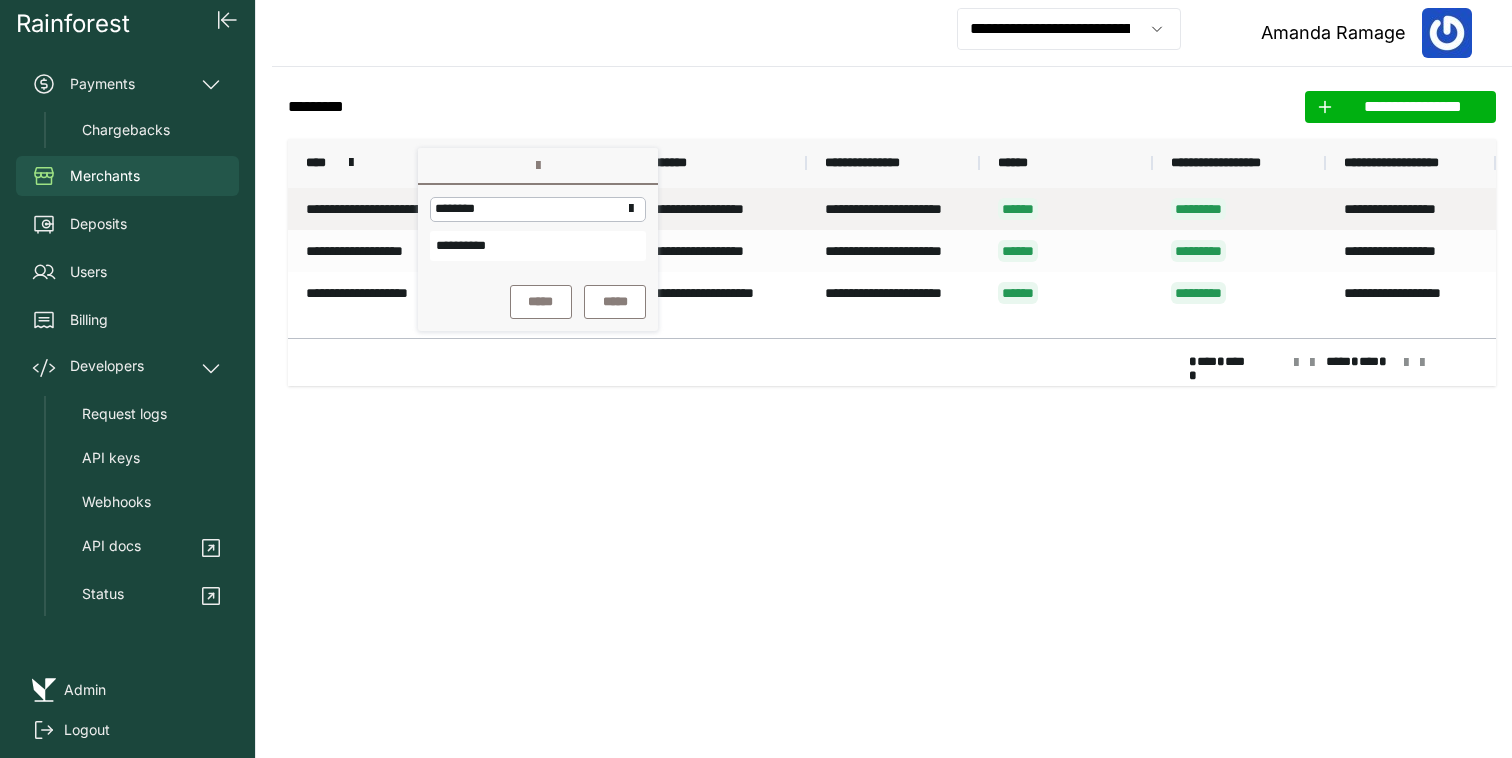 click on "**********" at bounding box center (374, 209) 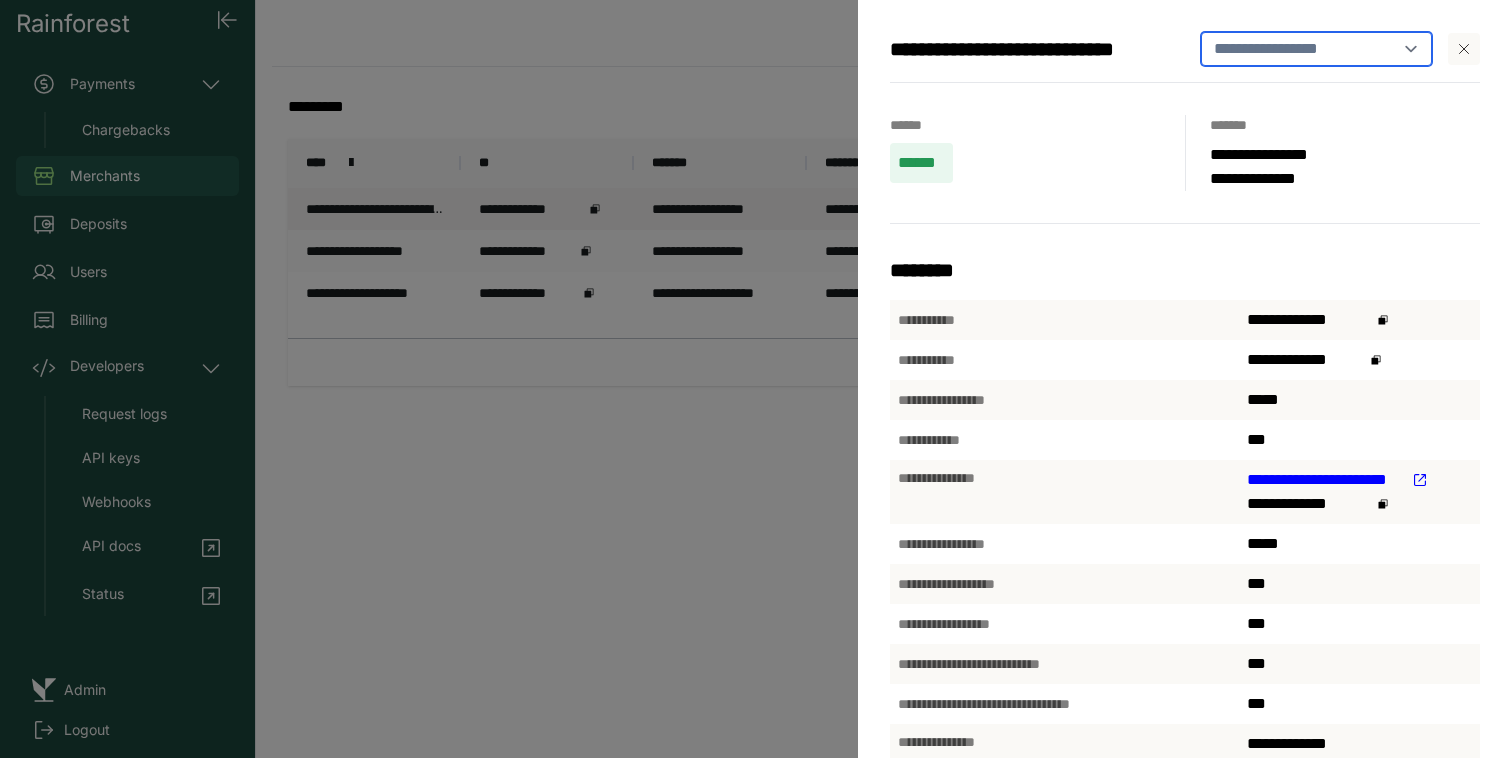 click on "**********" at bounding box center [1317, 49] 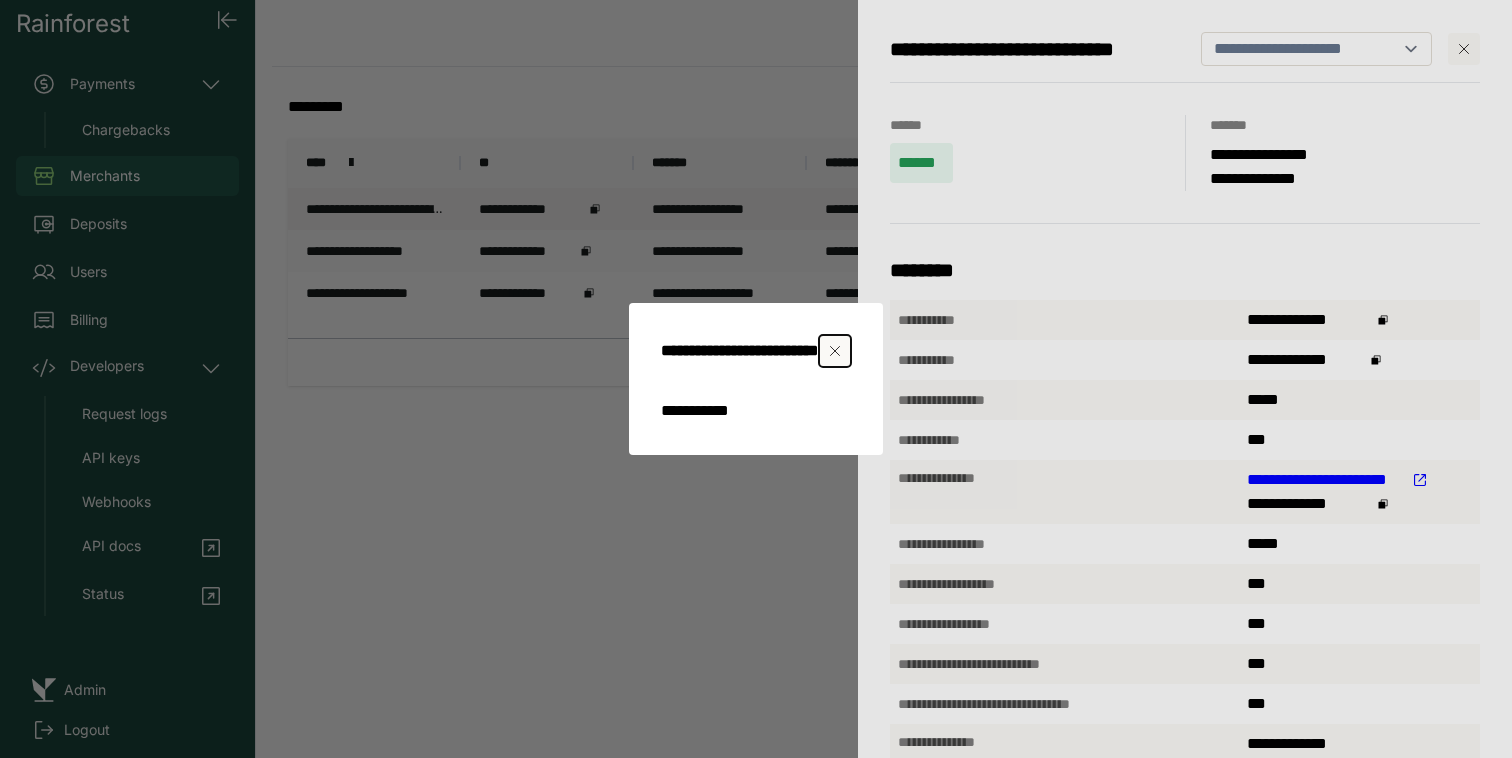 select 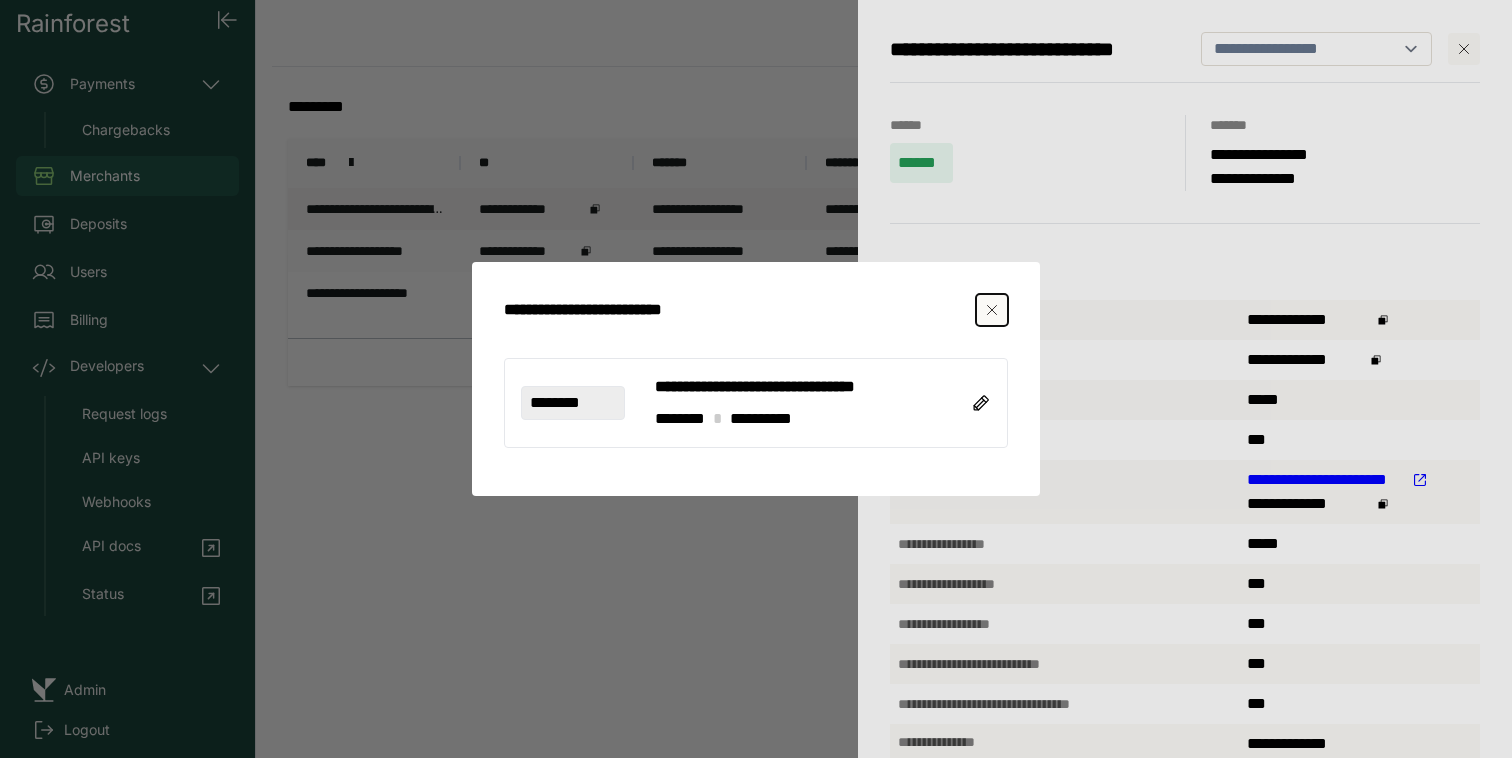 click 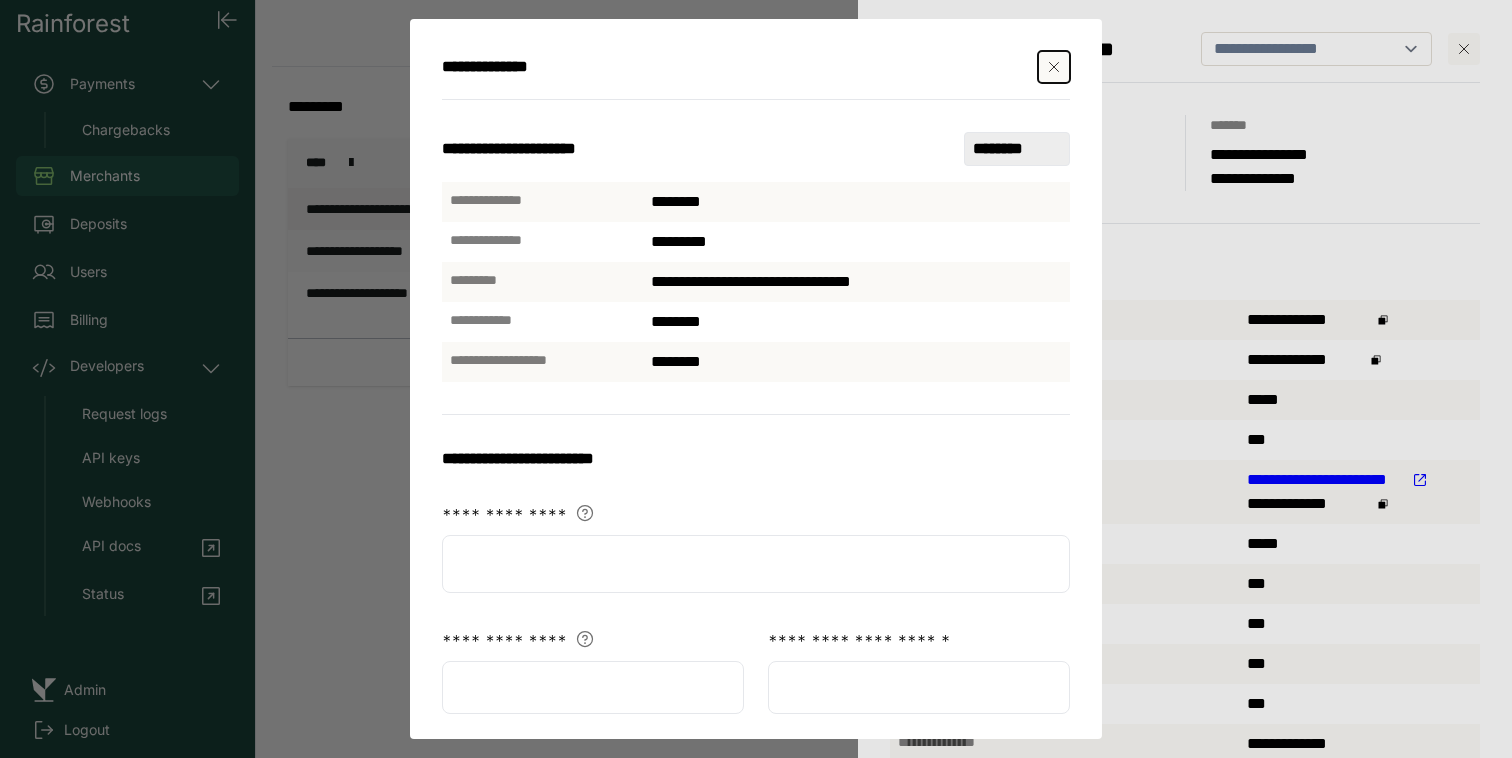 scroll, scrollTop: 95, scrollLeft: 0, axis: vertical 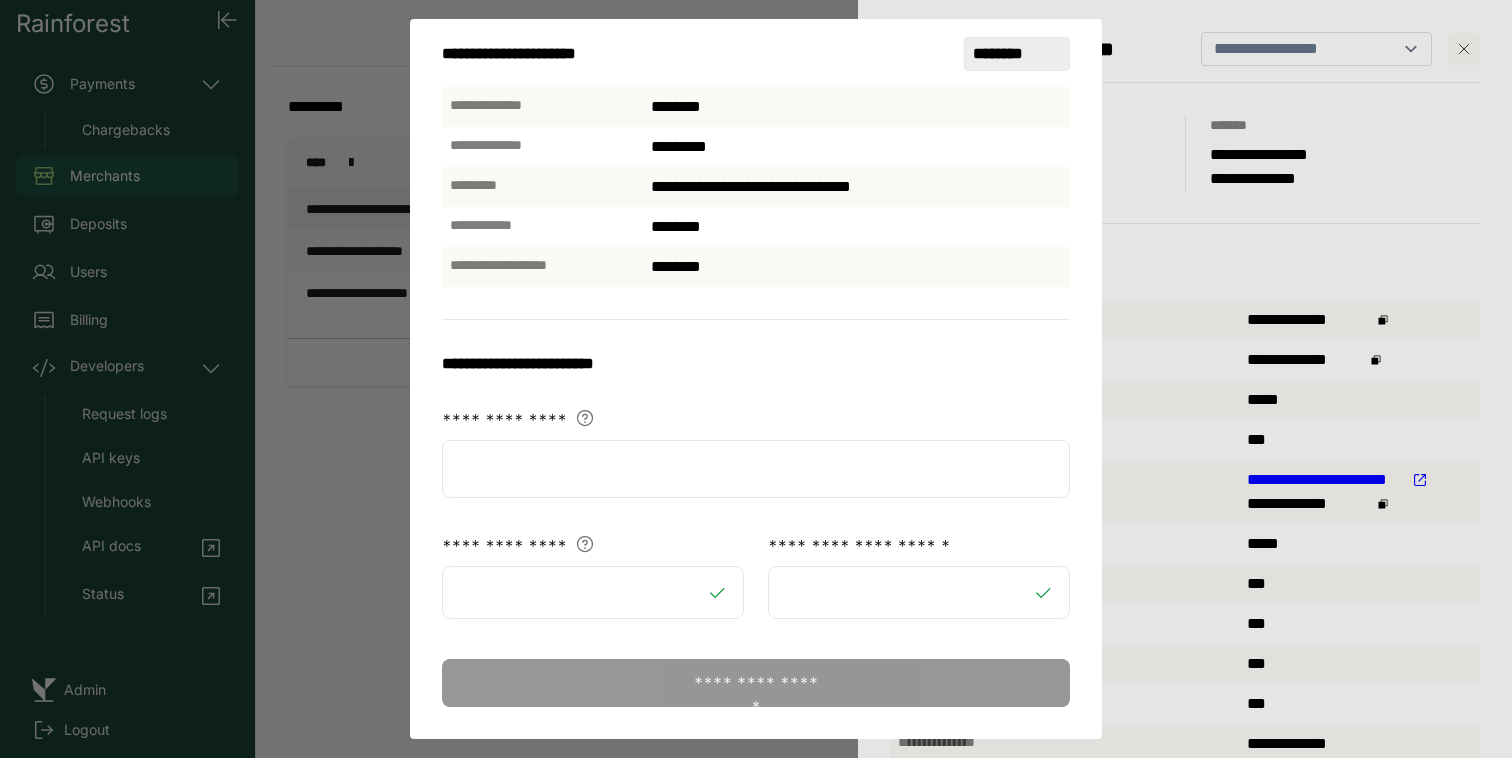 click at bounding box center [756, 469] 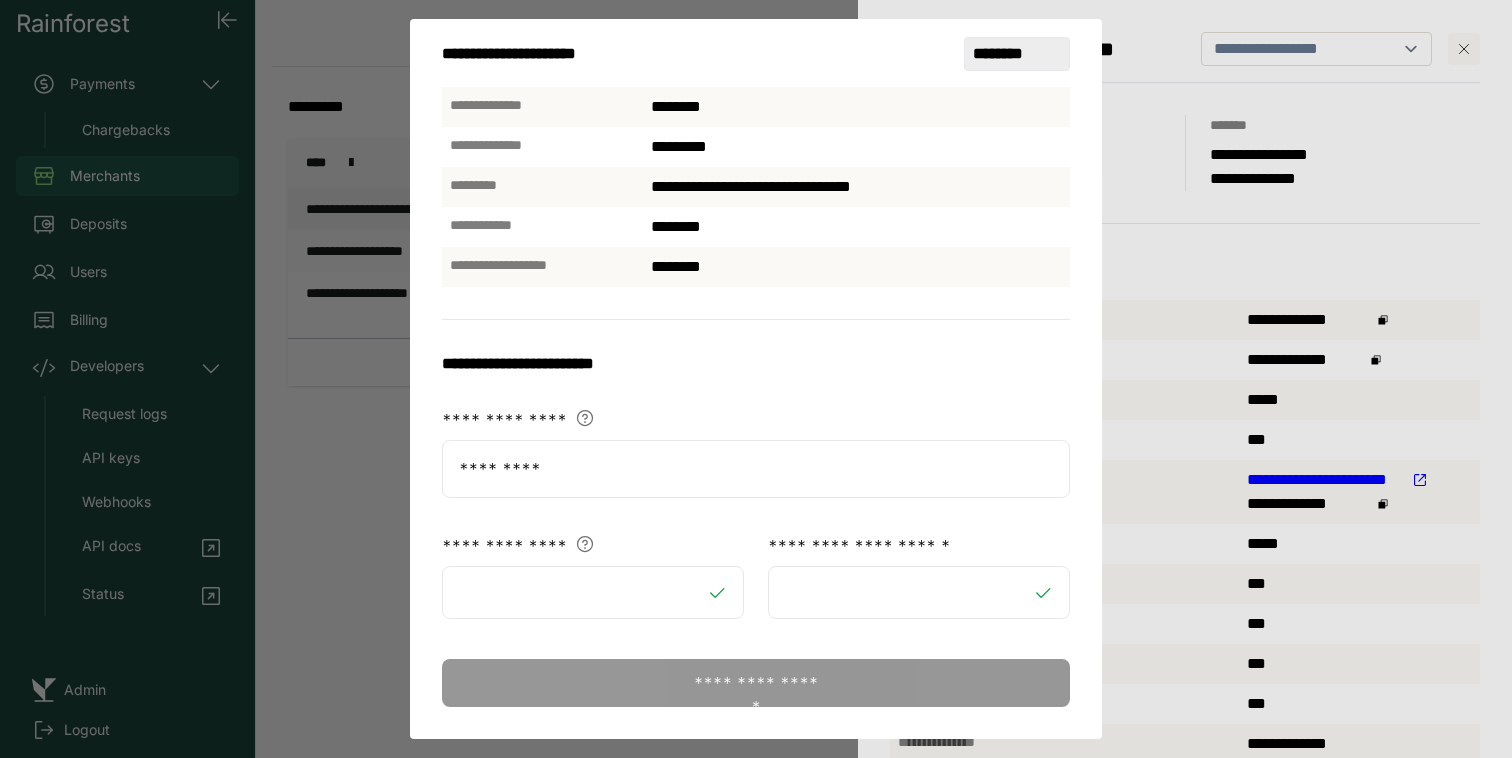 type on "*********" 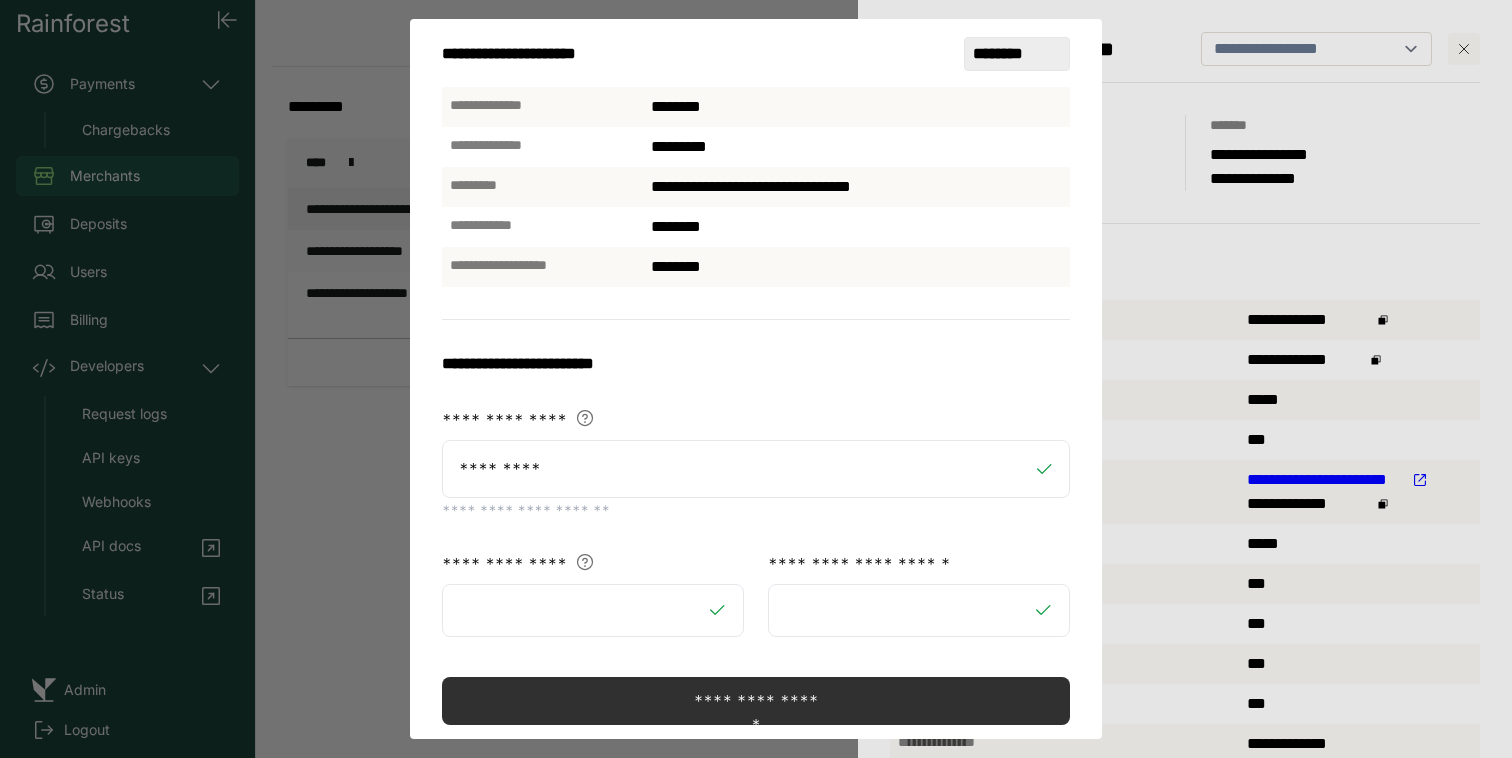 click on "**********" at bounding box center (756, 578) 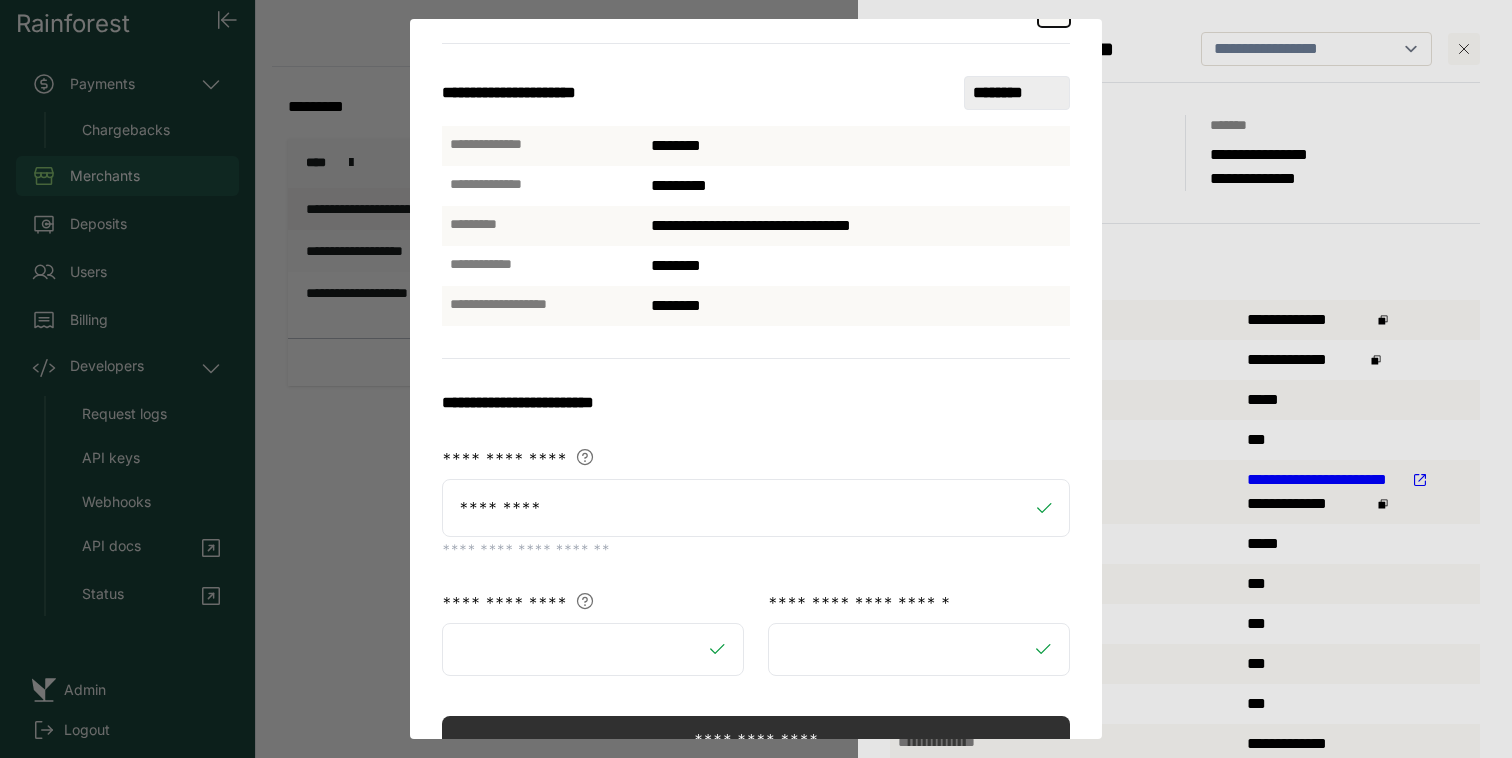 scroll, scrollTop: 112, scrollLeft: 0, axis: vertical 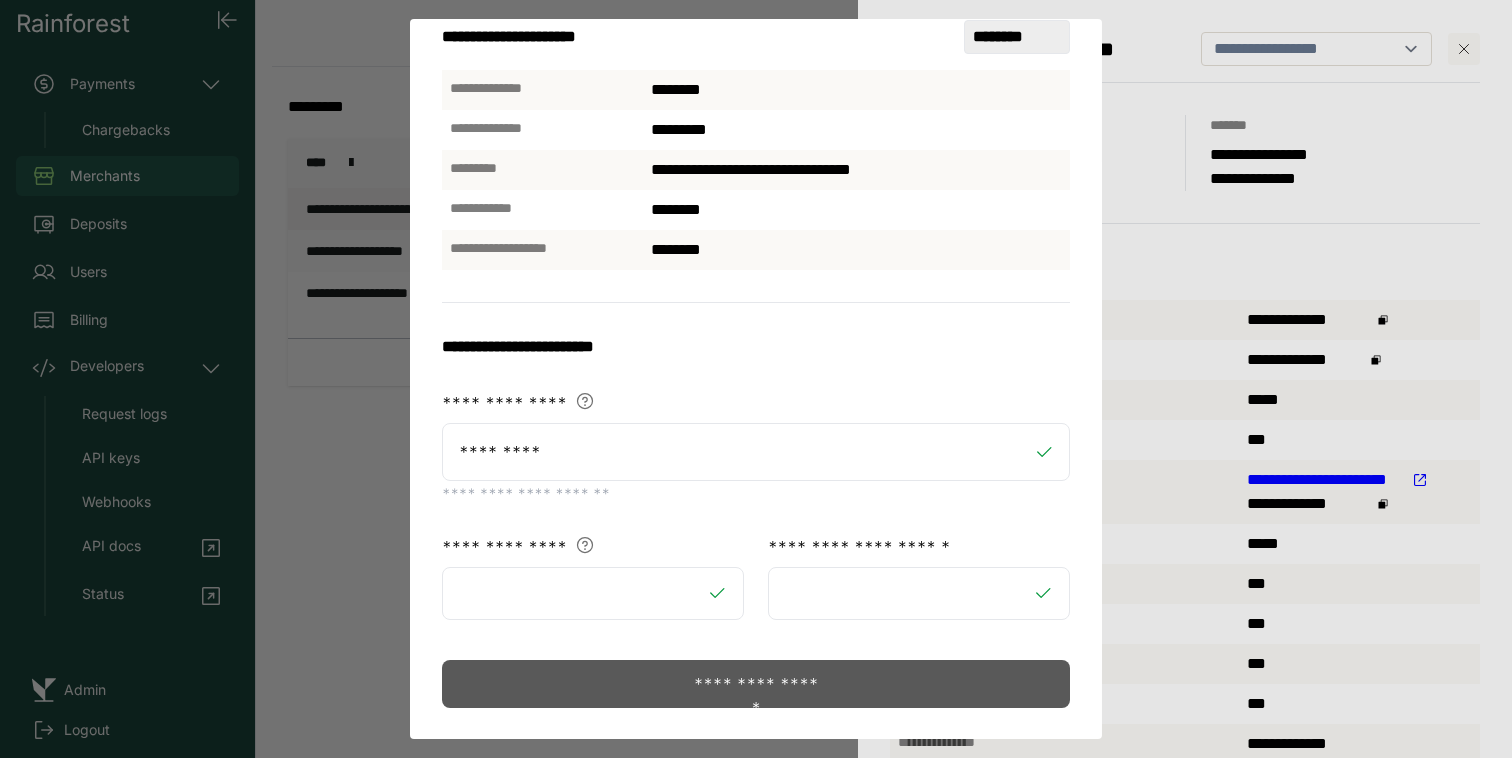 click on "**********" at bounding box center [755, 684] 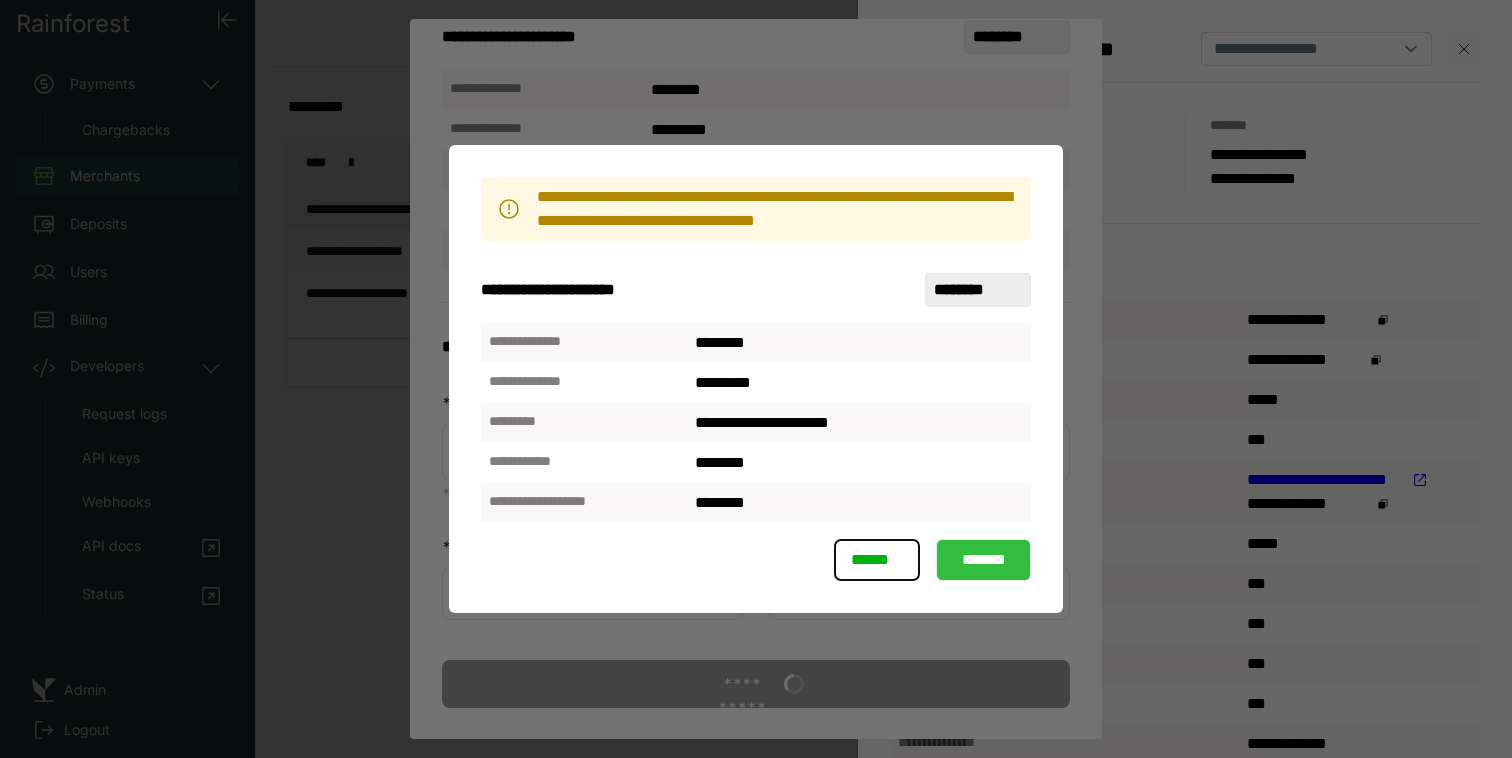 click on "*******" at bounding box center (983, 560) 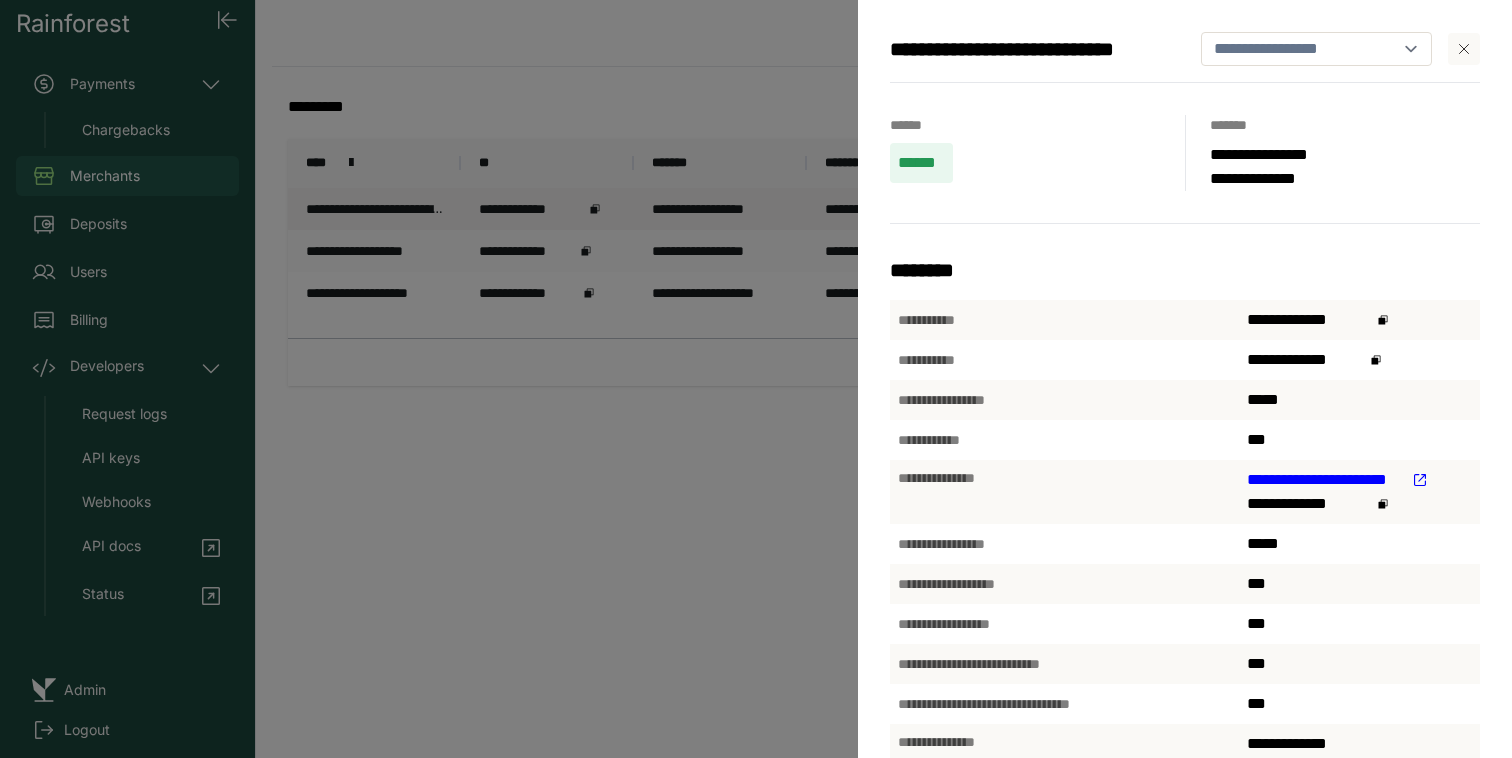 click on "**********" at bounding box center [756, 379] 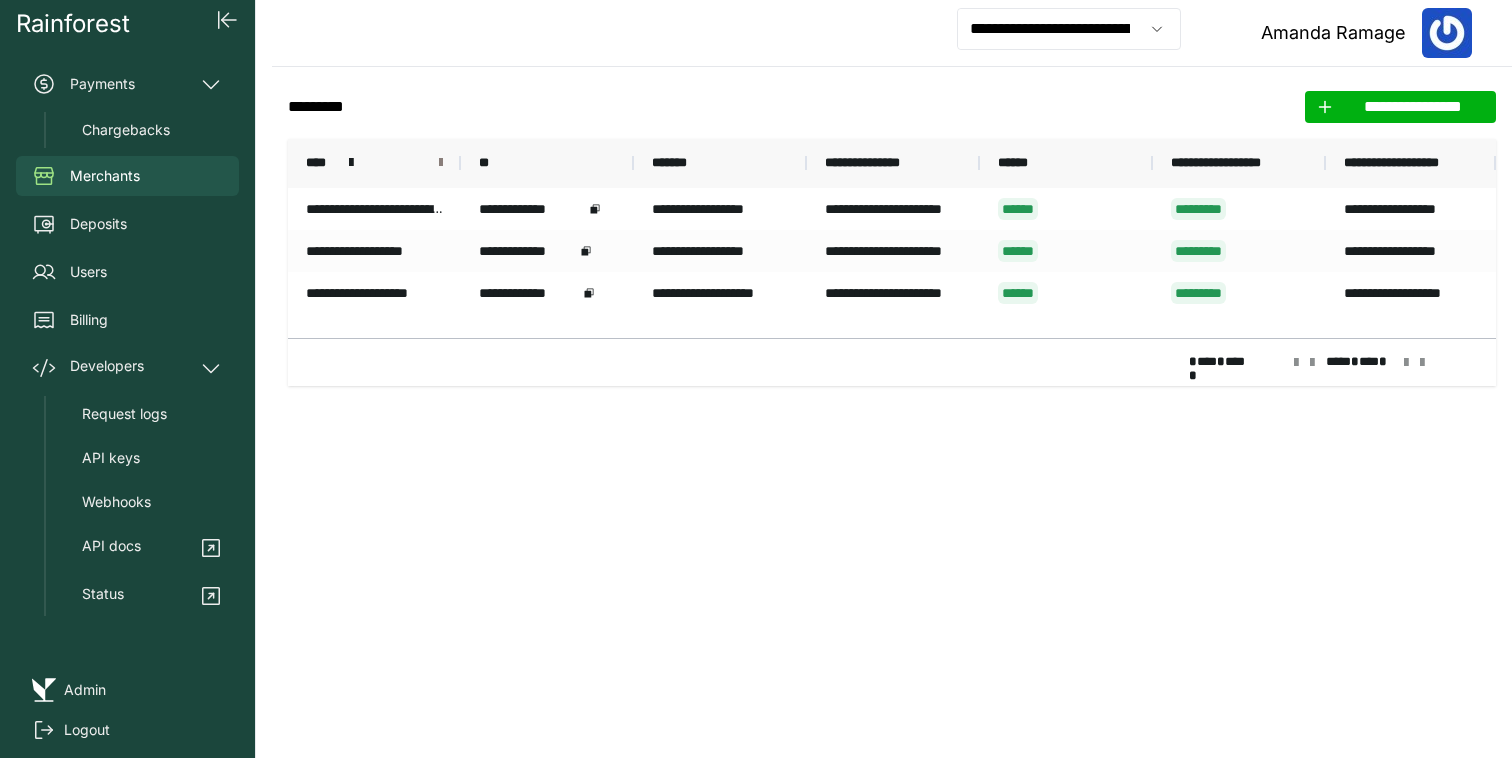 click at bounding box center (441, 163) 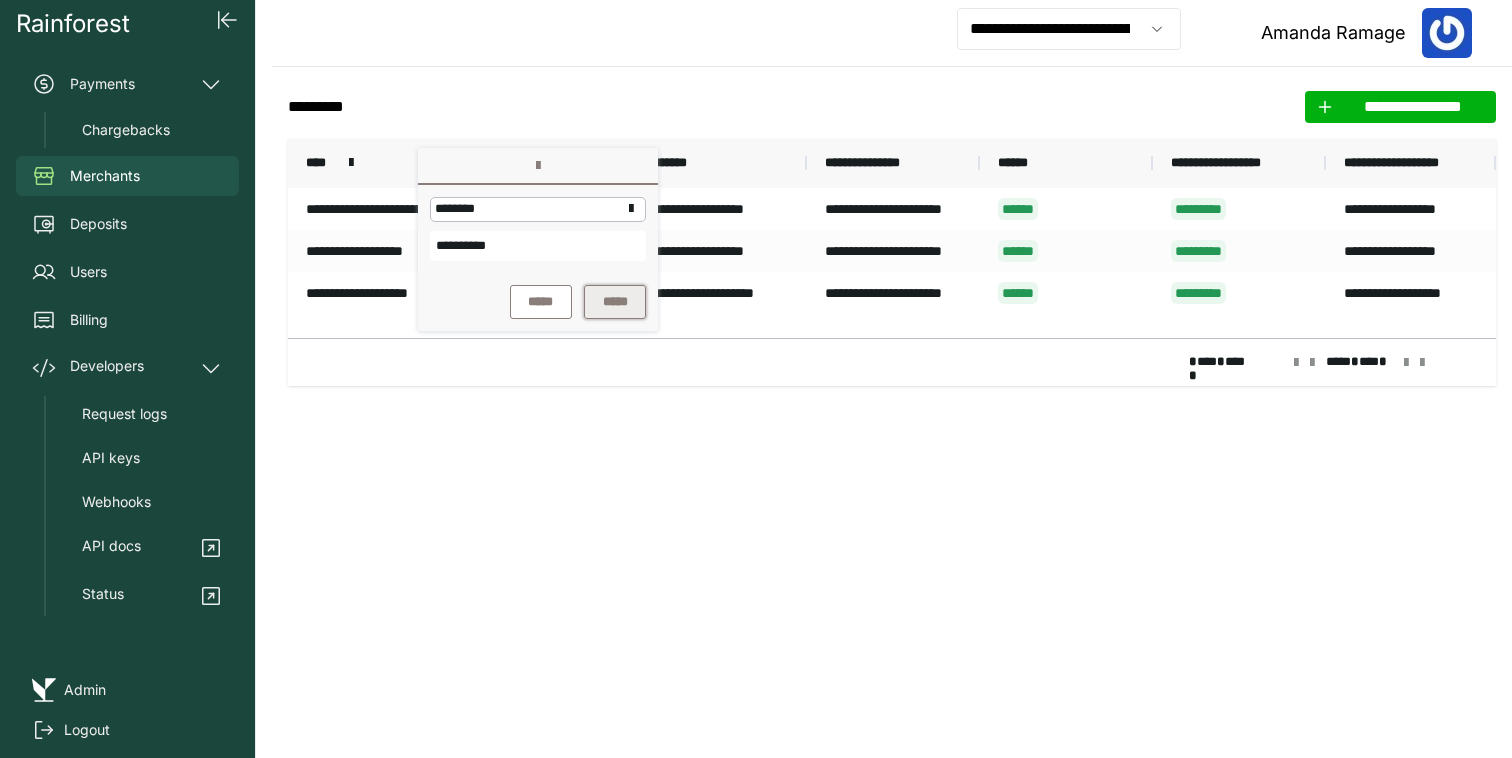 click on "*****" at bounding box center [615, 302] 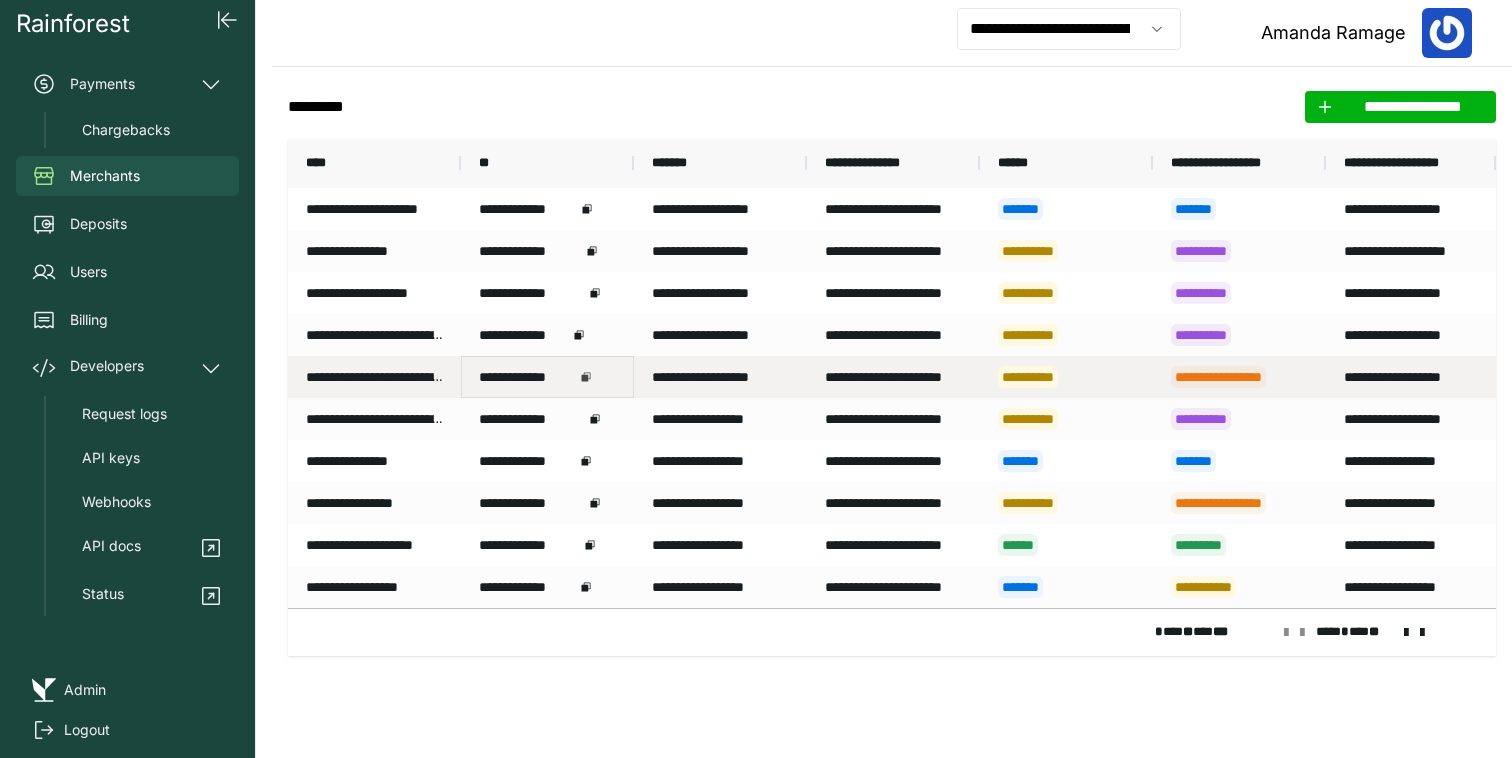 click 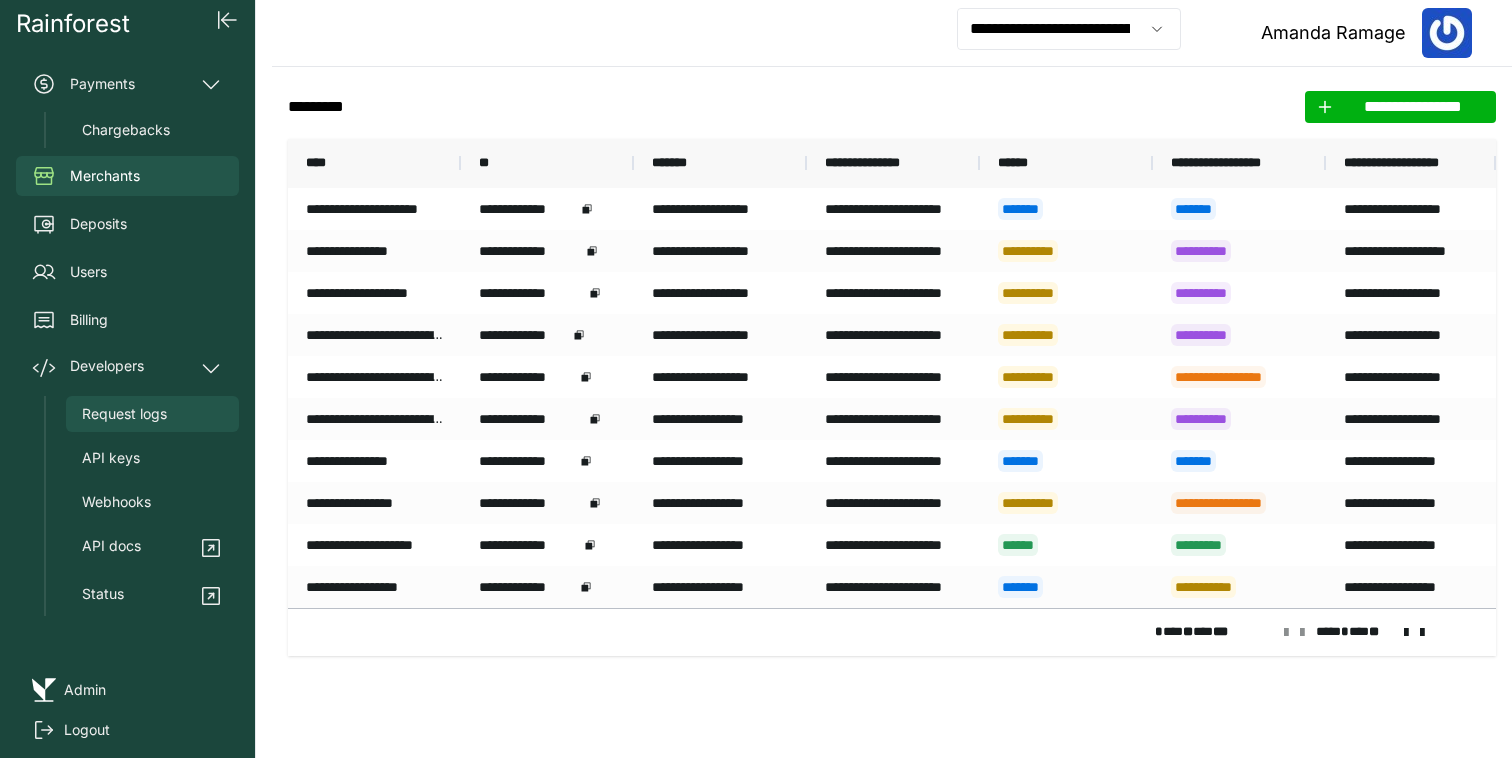click on "Request logs" at bounding box center (124, 414) 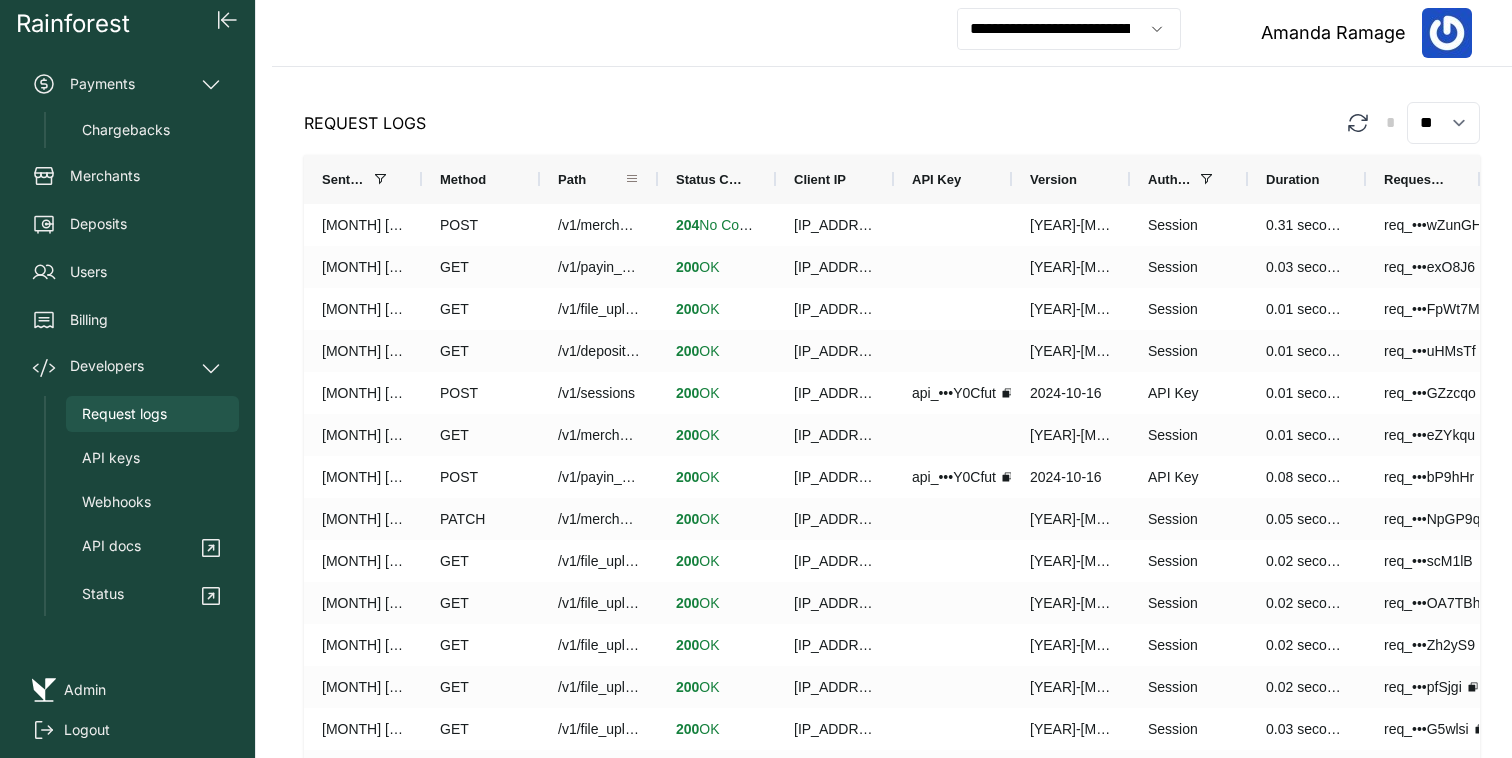 click at bounding box center [632, 179] 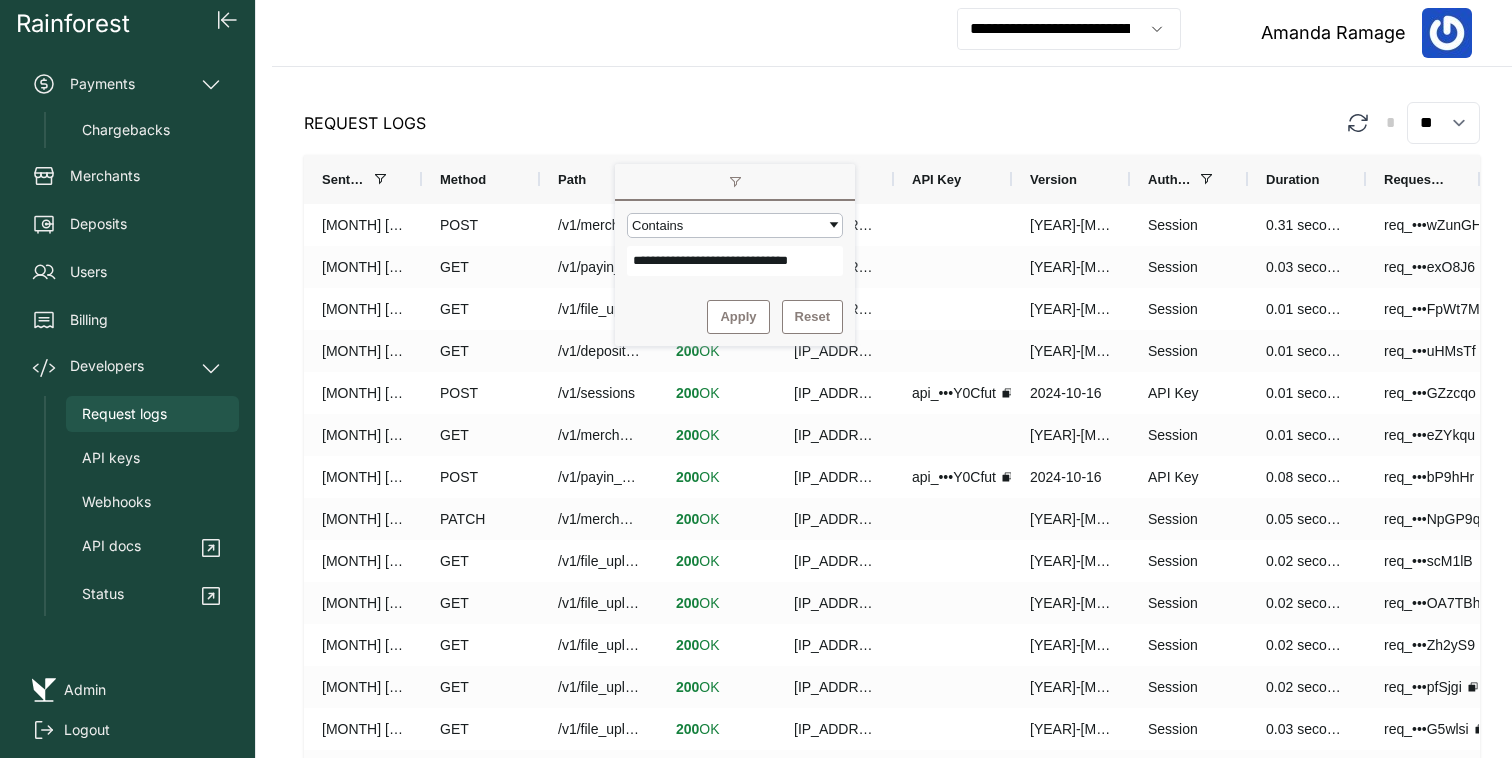 scroll, scrollTop: 0, scrollLeft: 37, axis: horizontal 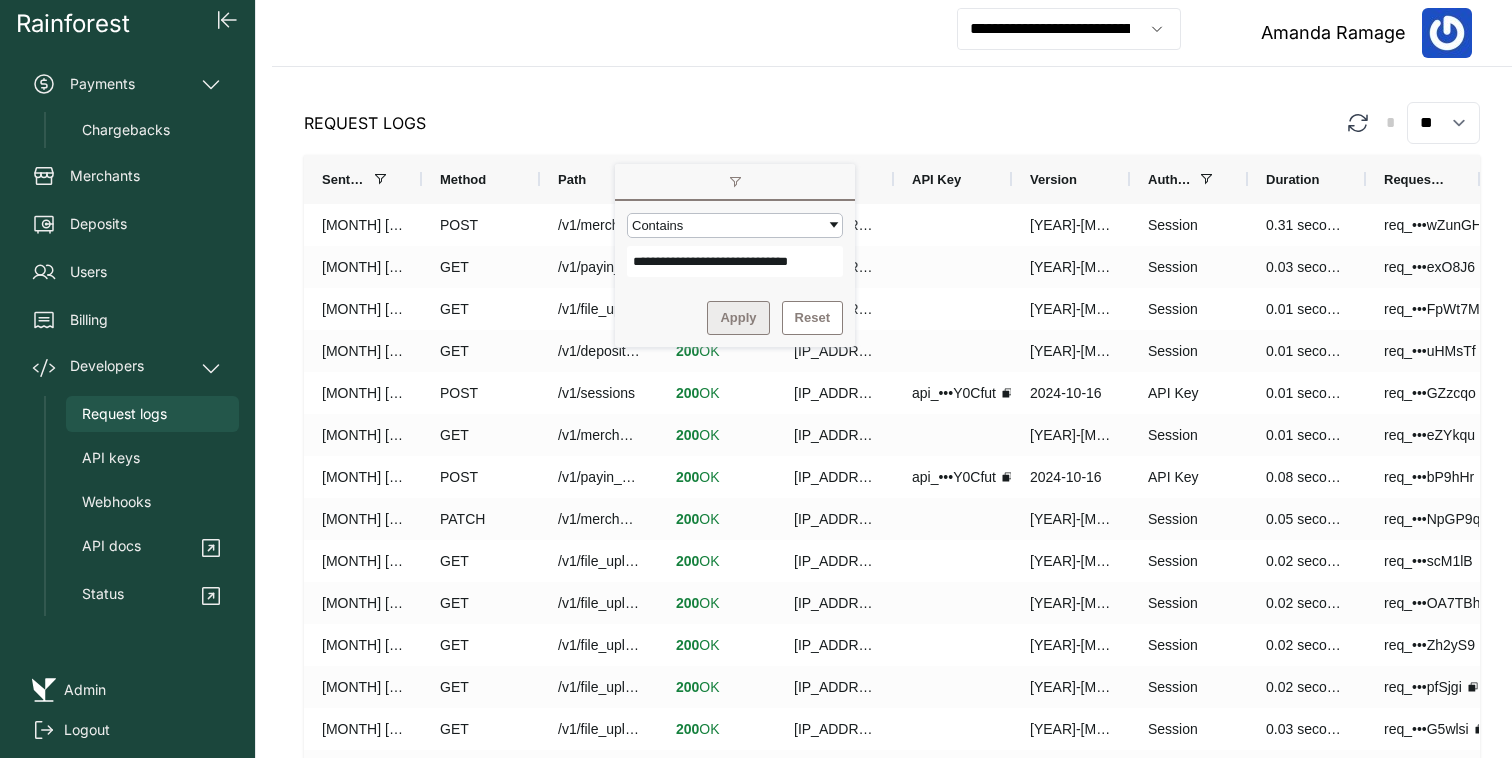 type on "**********" 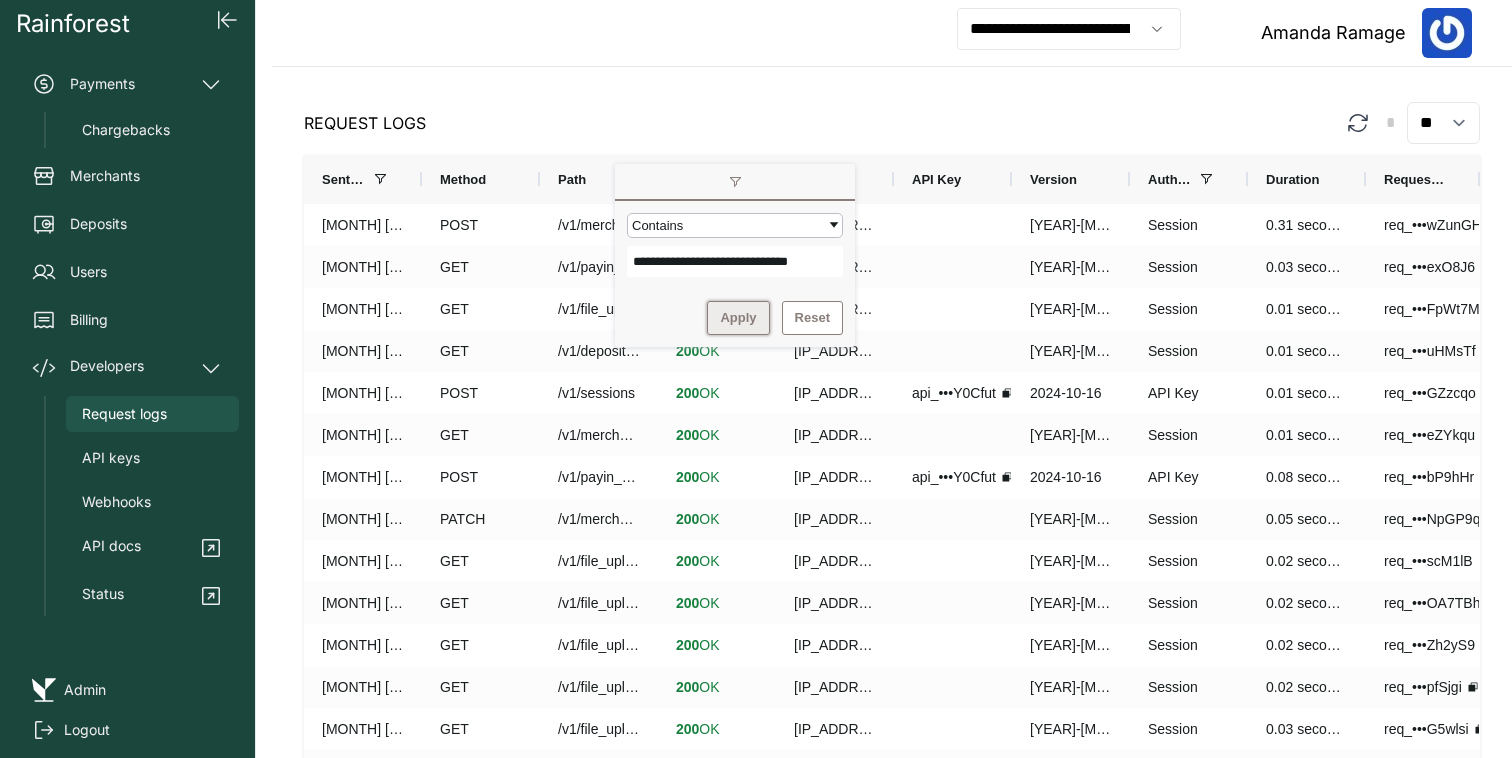 scroll, scrollTop: 0, scrollLeft: 0, axis: both 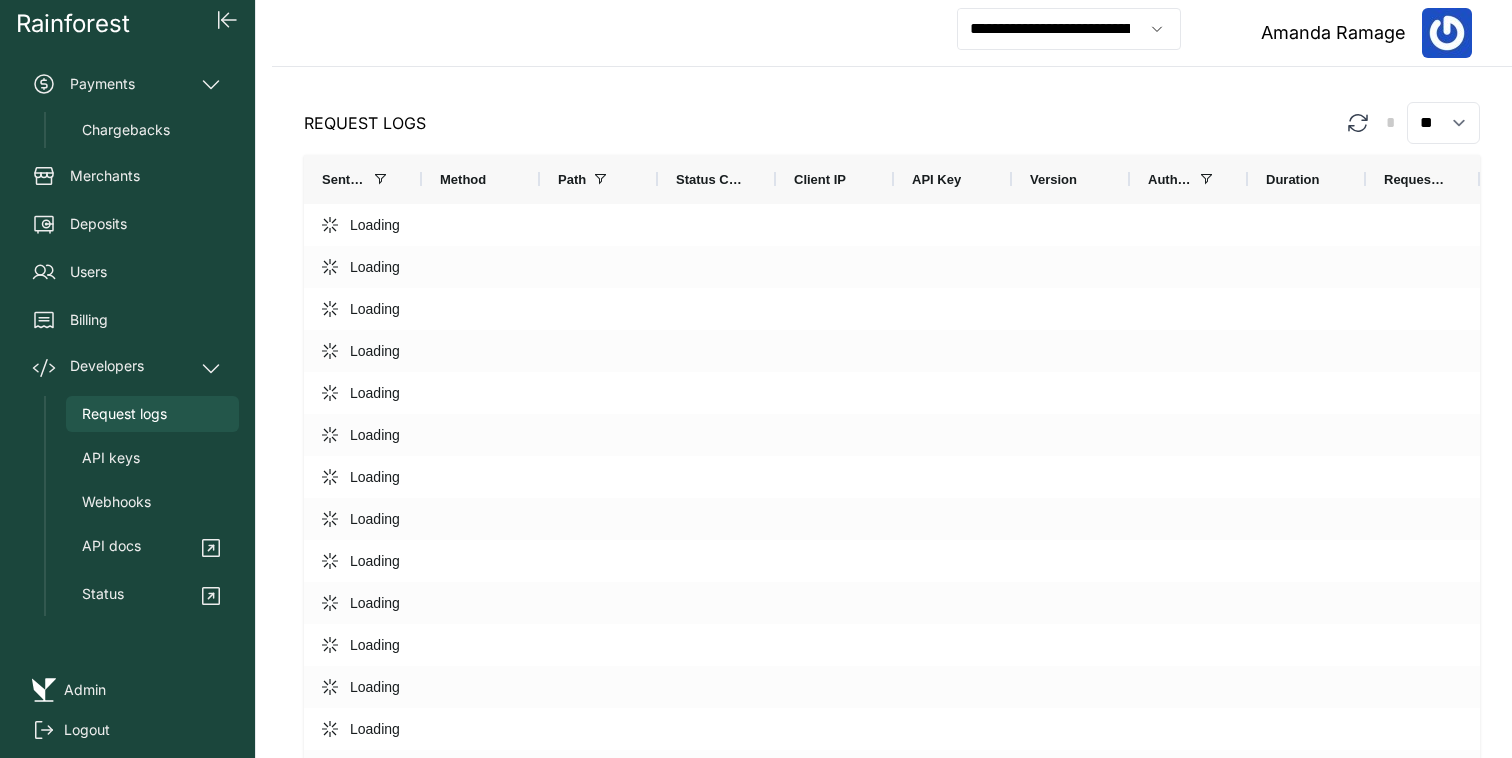 click on "**********" at bounding box center (892, 33) 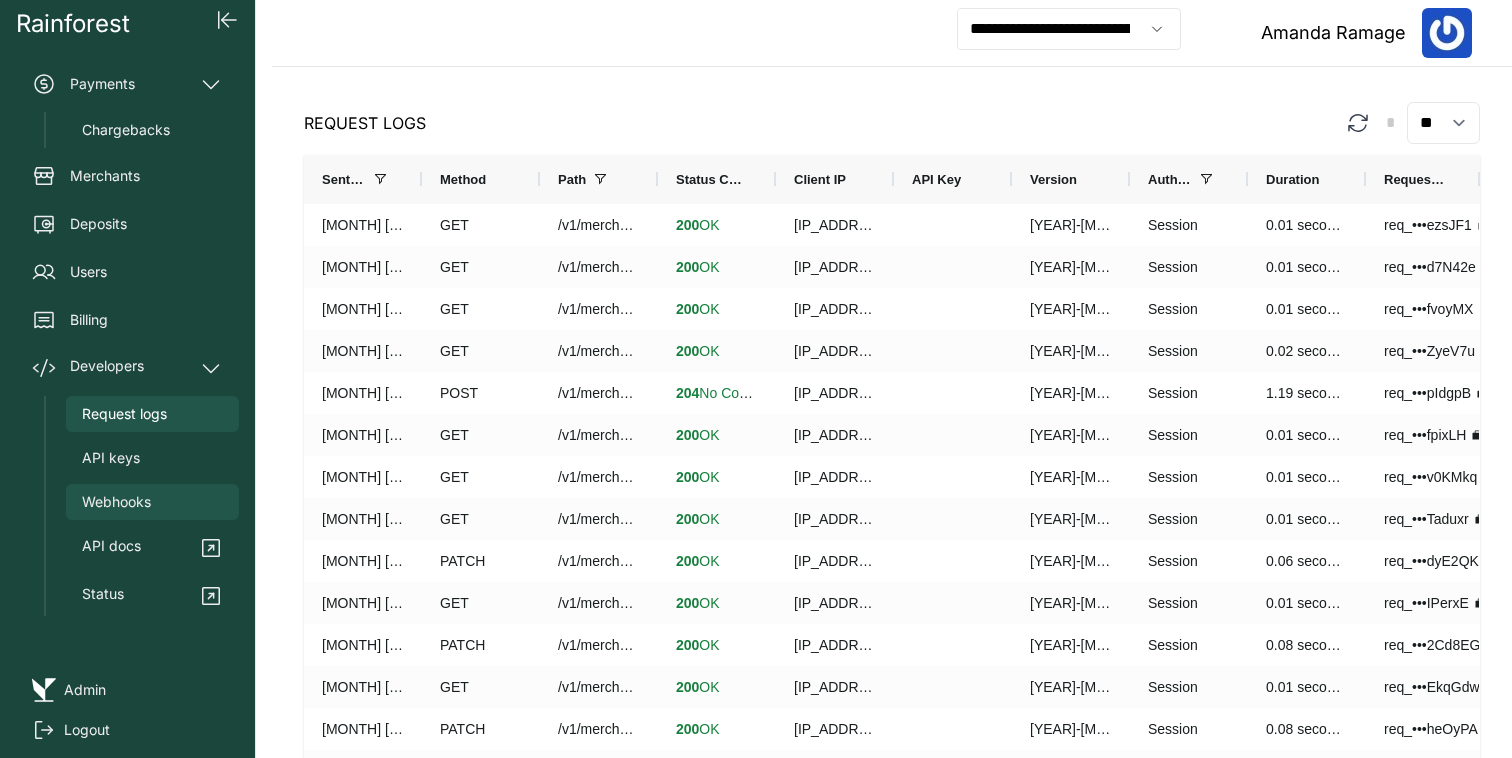 click on "Webhooks" at bounding box center [116, 502] 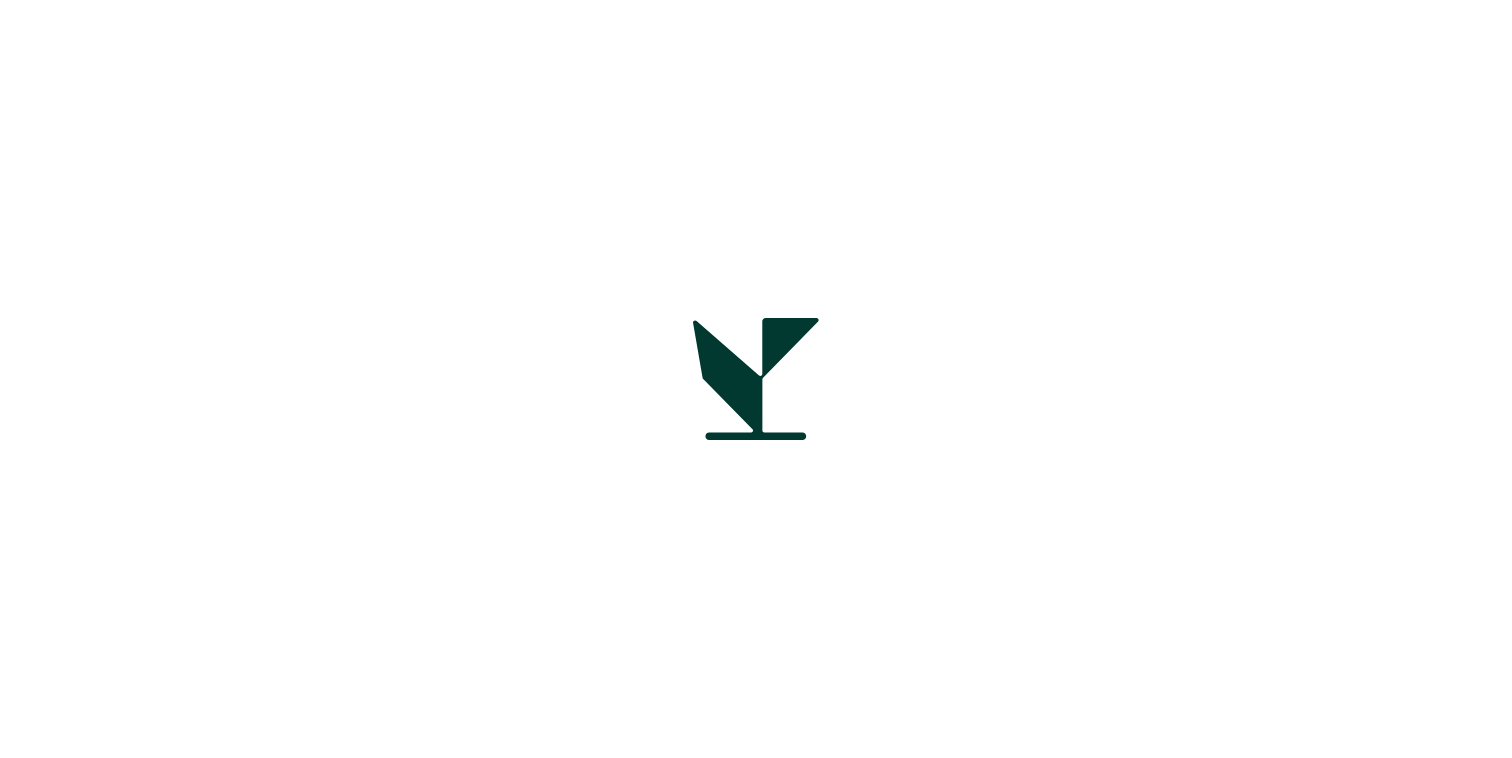 scroll, scrollTop: 0, scrollLeft: 0, axis: both 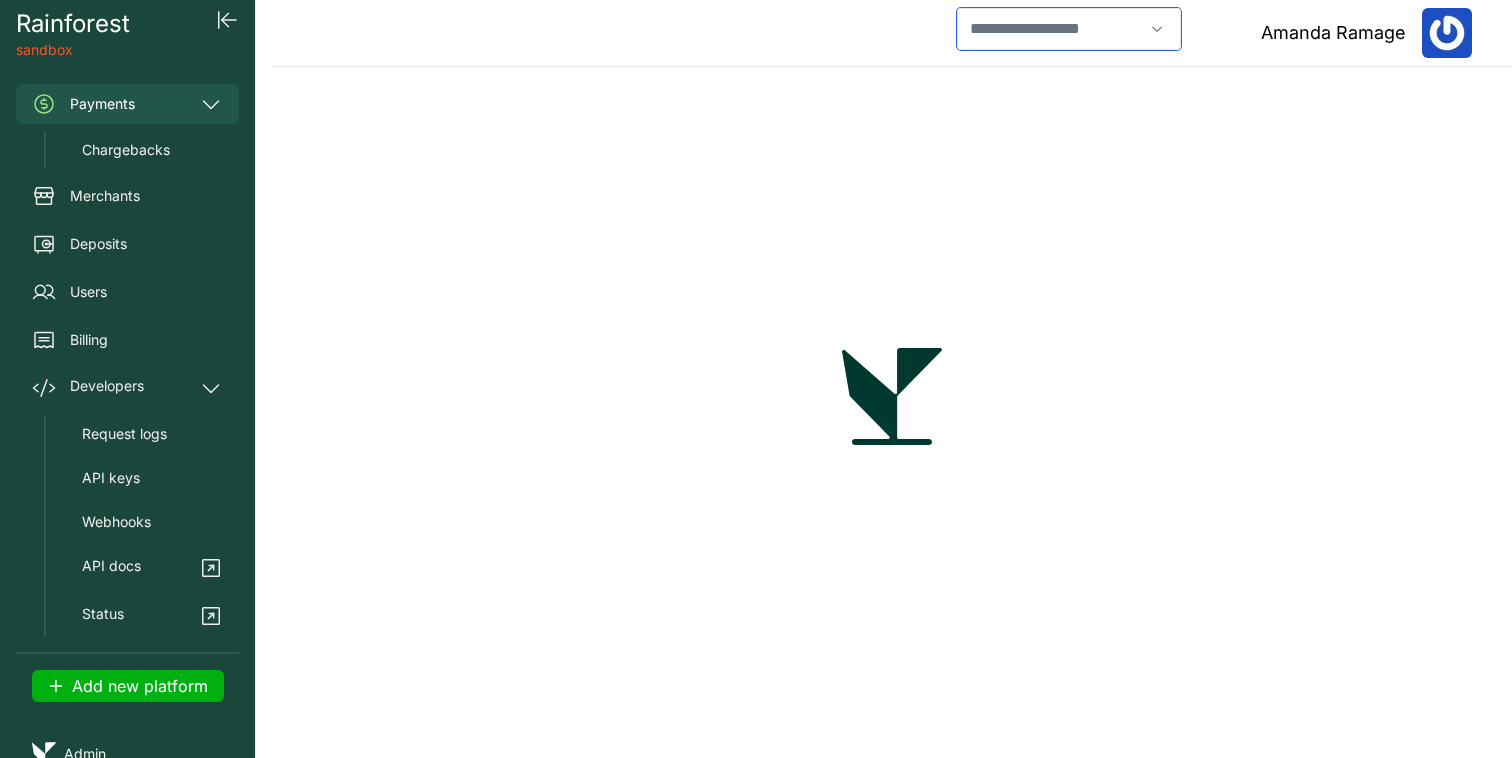 click at bounding box center [1050, 29] 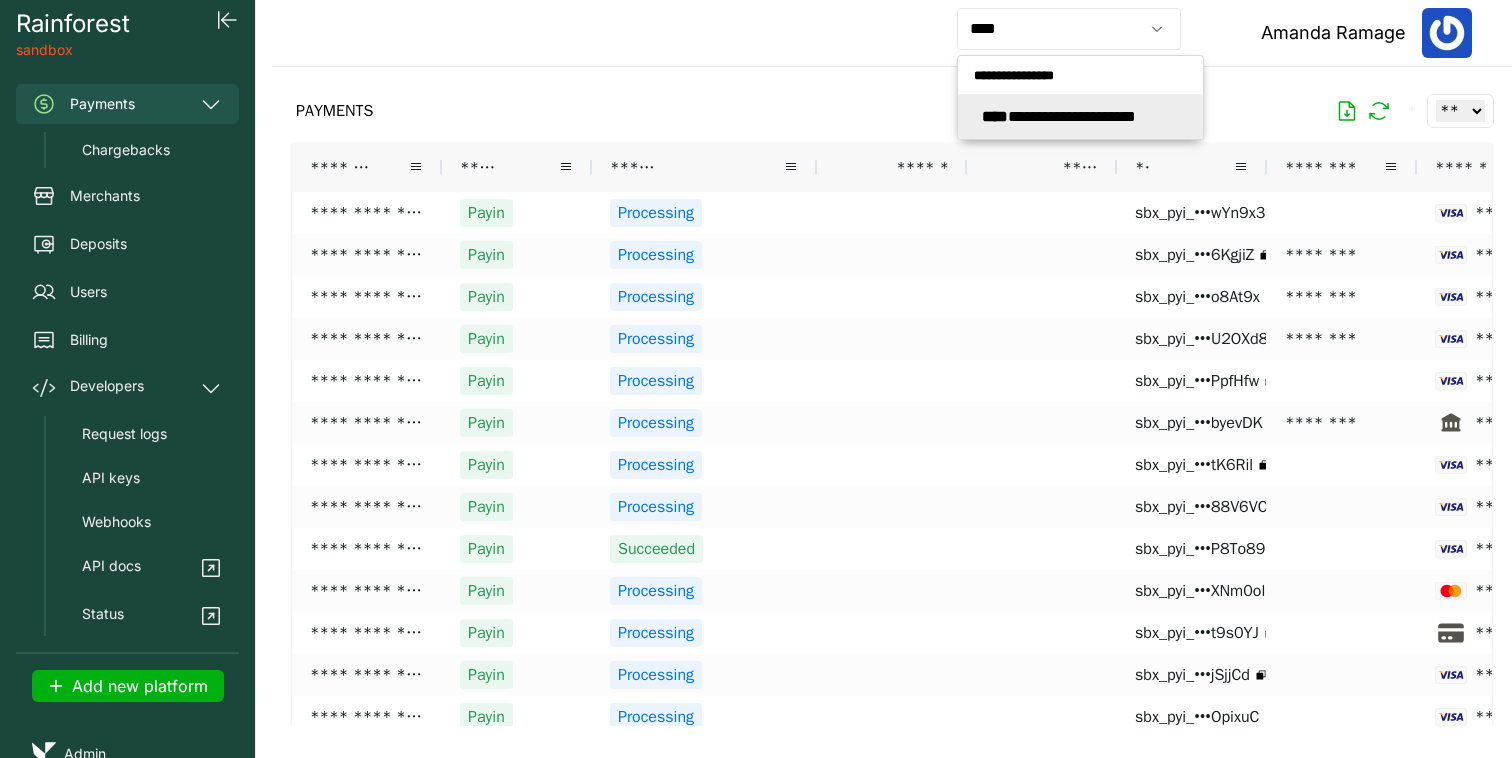 type on "**********" 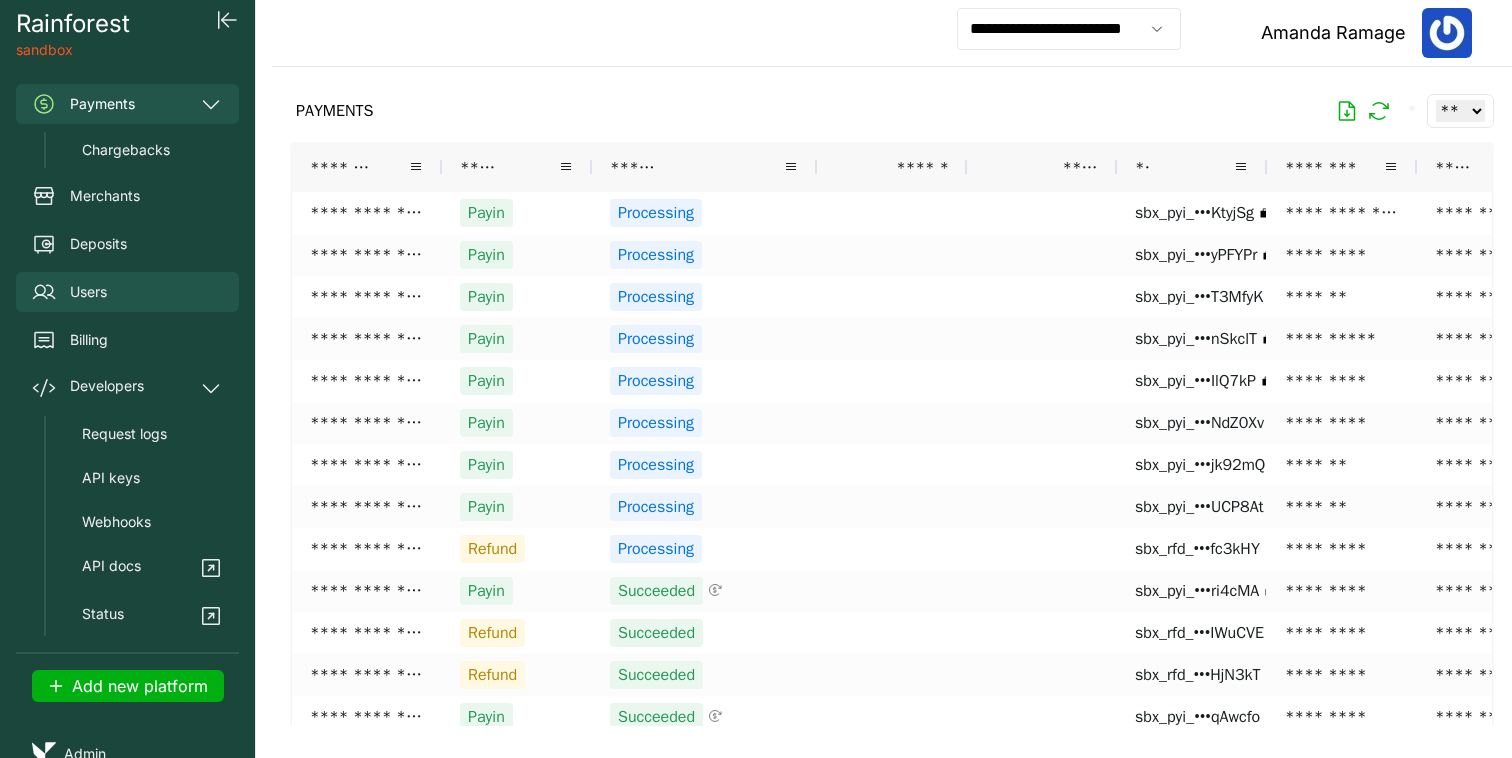 click on "Users" at bounding box center (127, 292) 